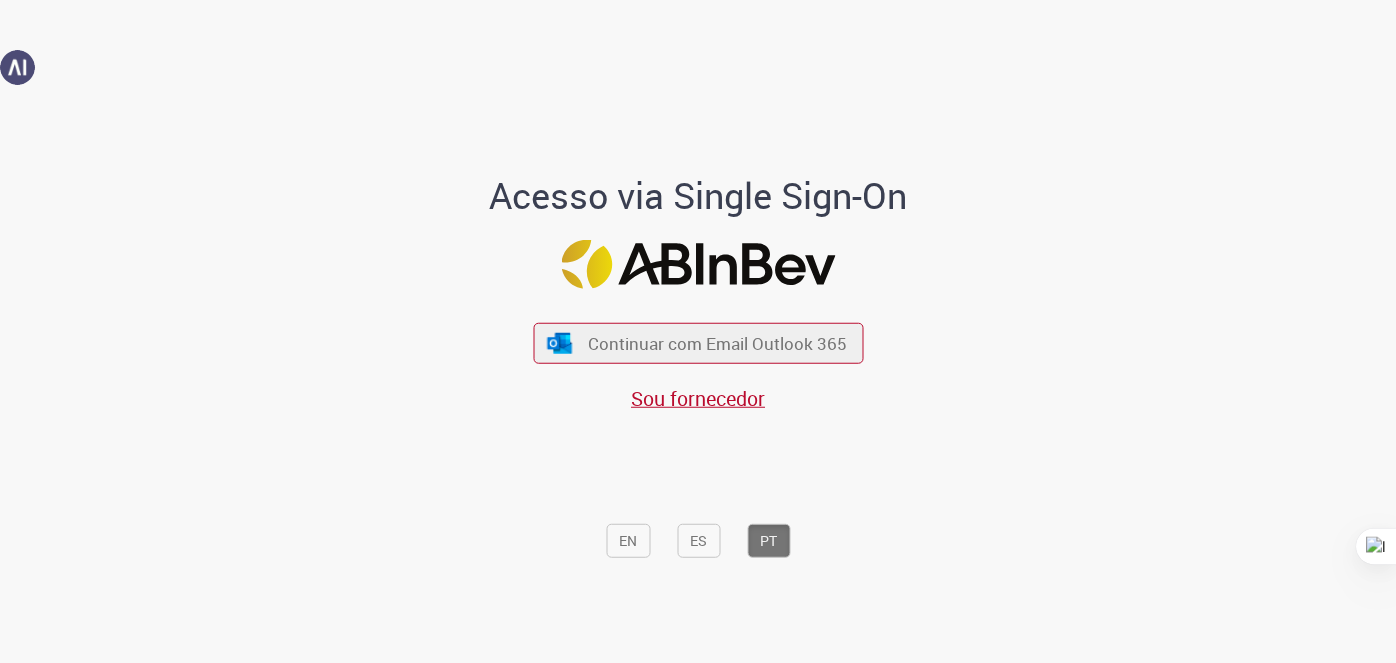 scroll, scrollTop: 0, scrollLeft: 0, axis: both 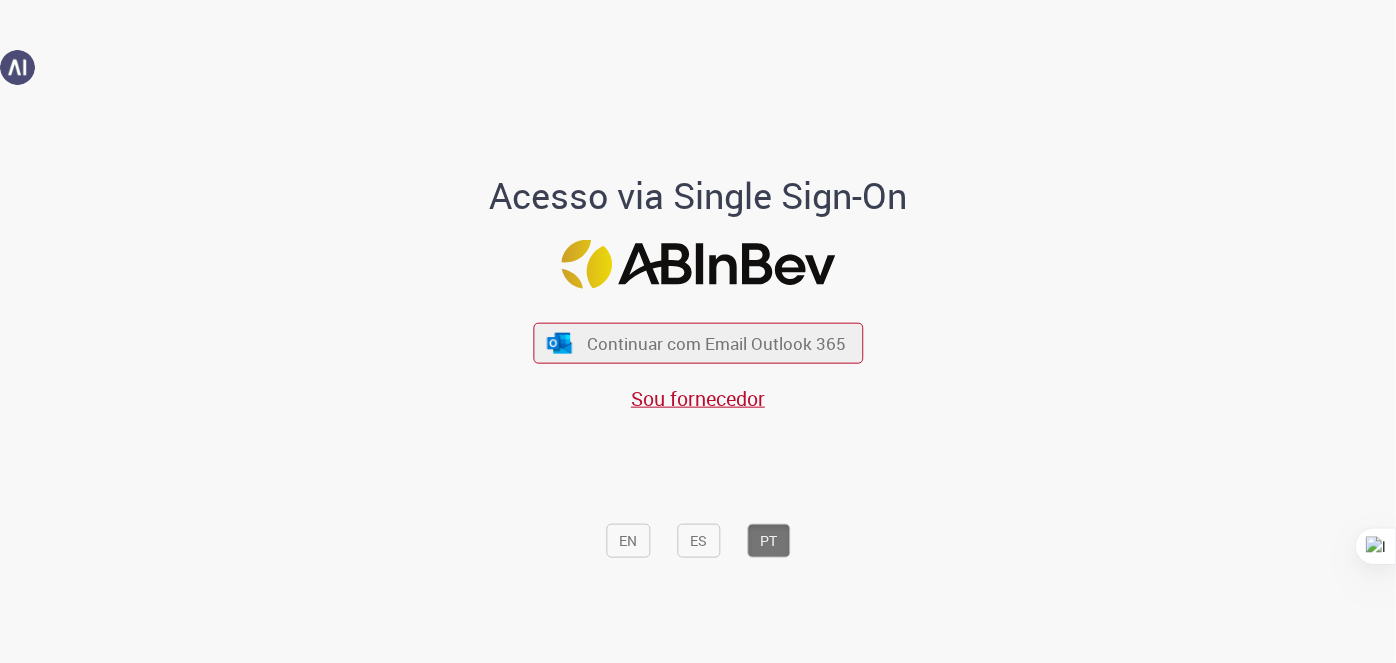 click on "Acesso via Single Sign-On
Continuar com Email Outlook 365
Sou fornecedor
EN   ES   PT" at bounding box center (698, 372) 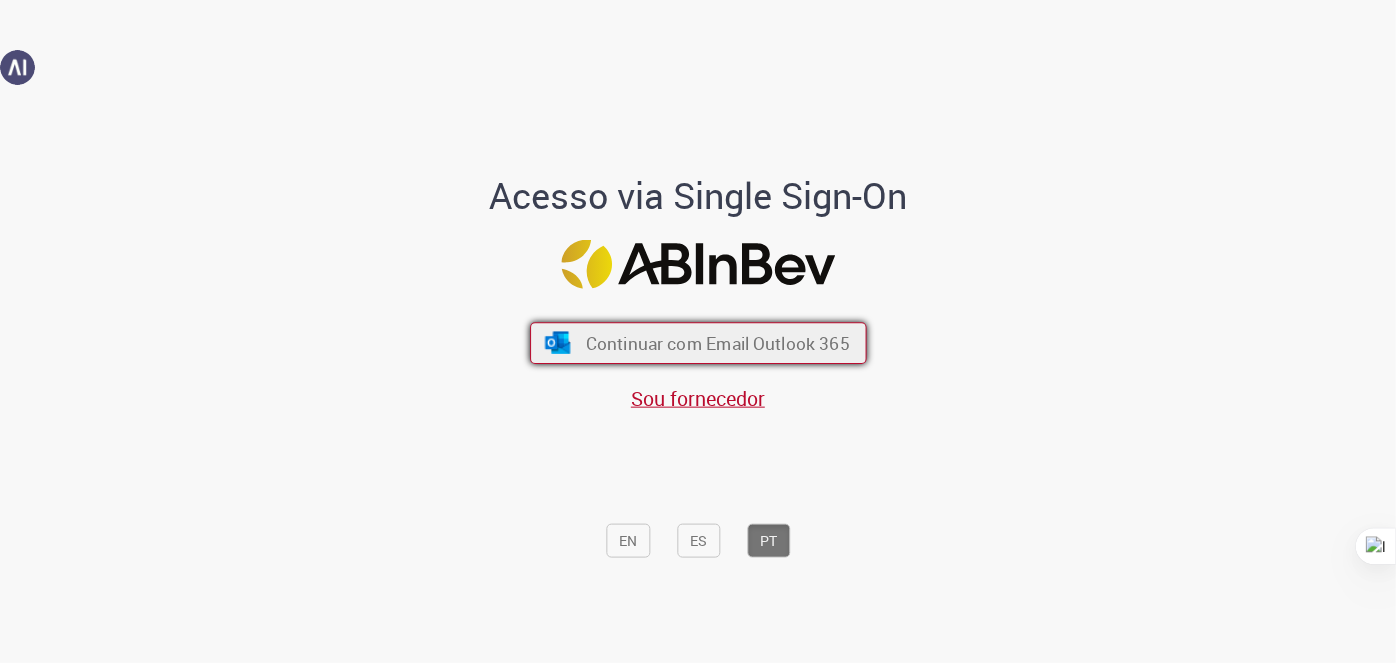 click at bounding box center (557, 343) 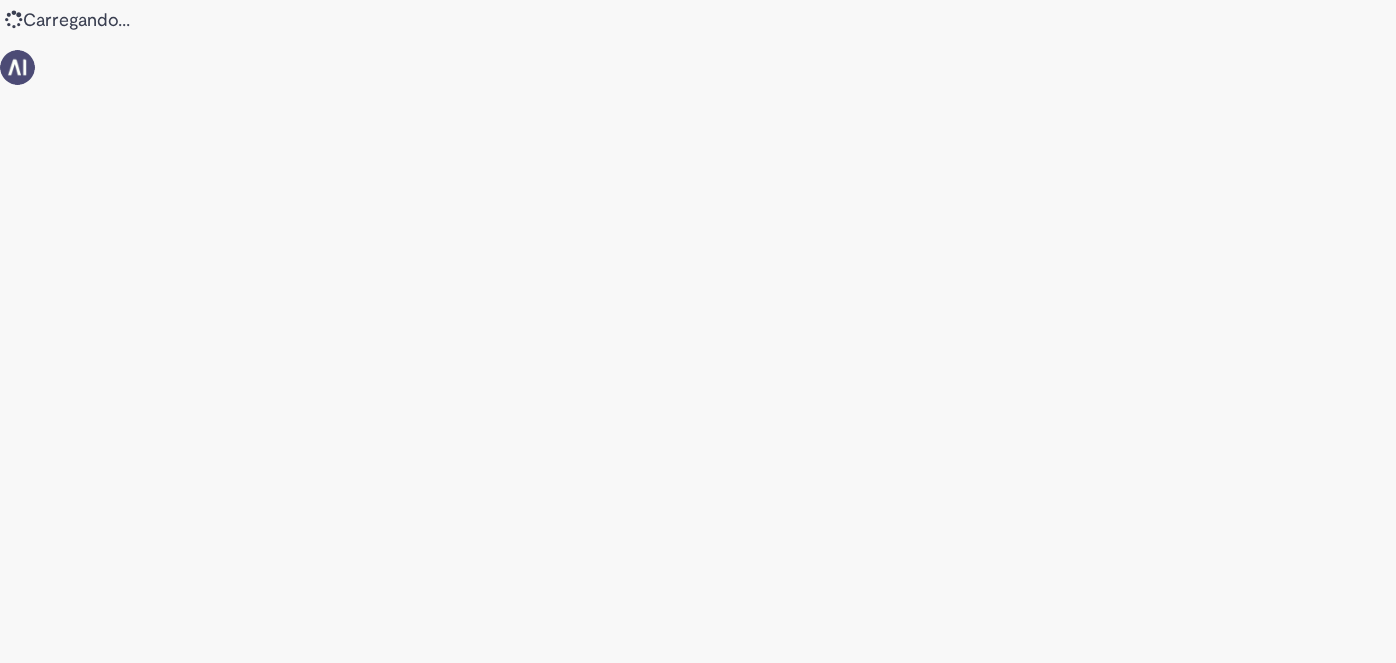 scroll, scrollTop: 0, scrollLeft: 0, axis: both 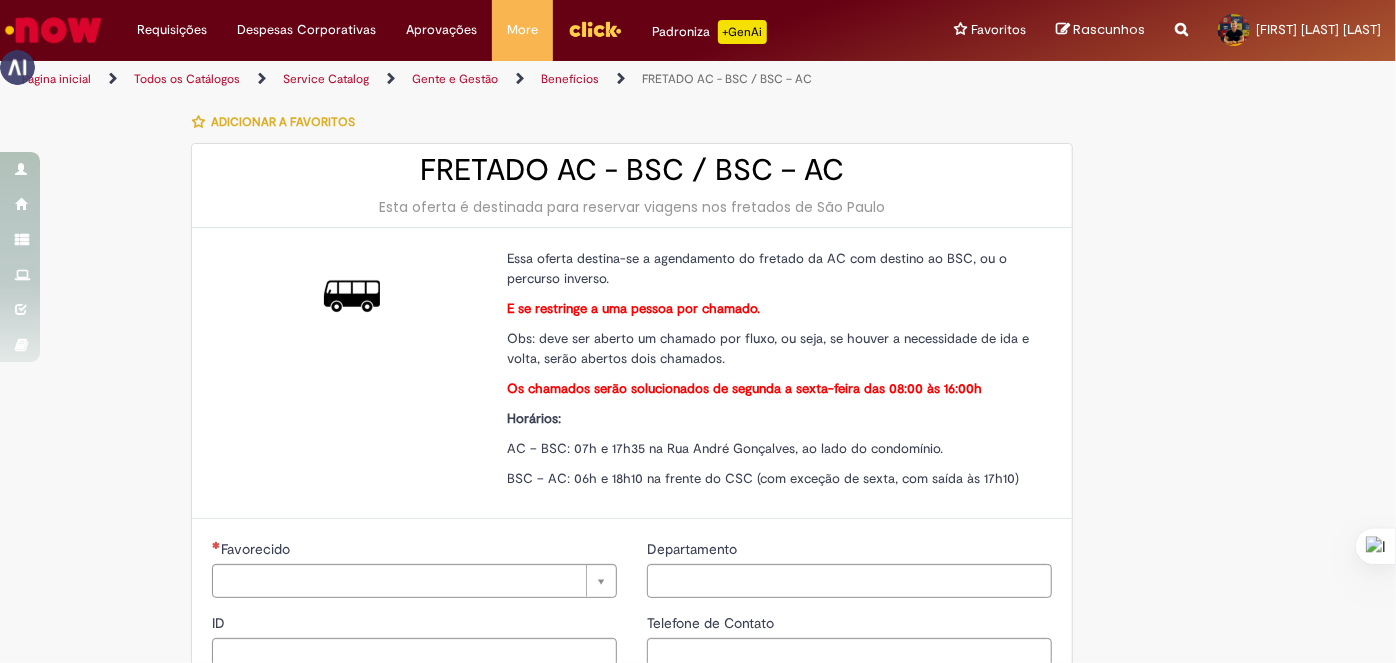 type on "********" 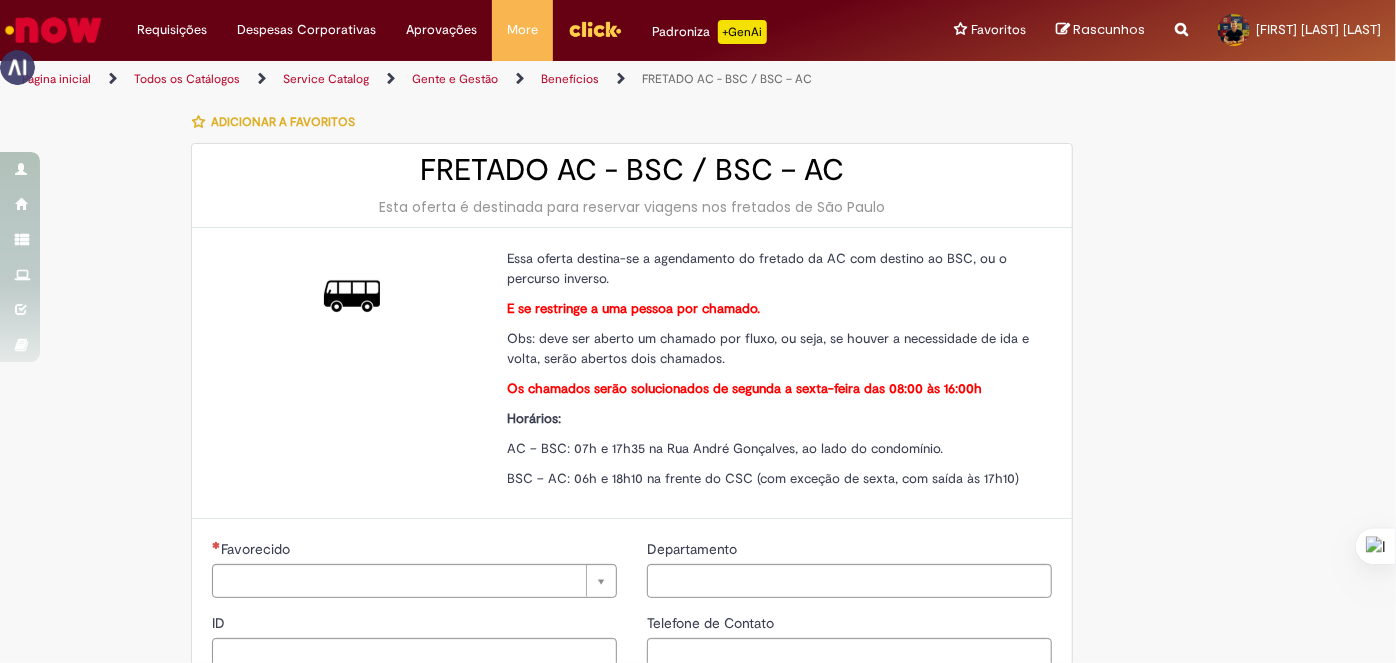 type on "**********" 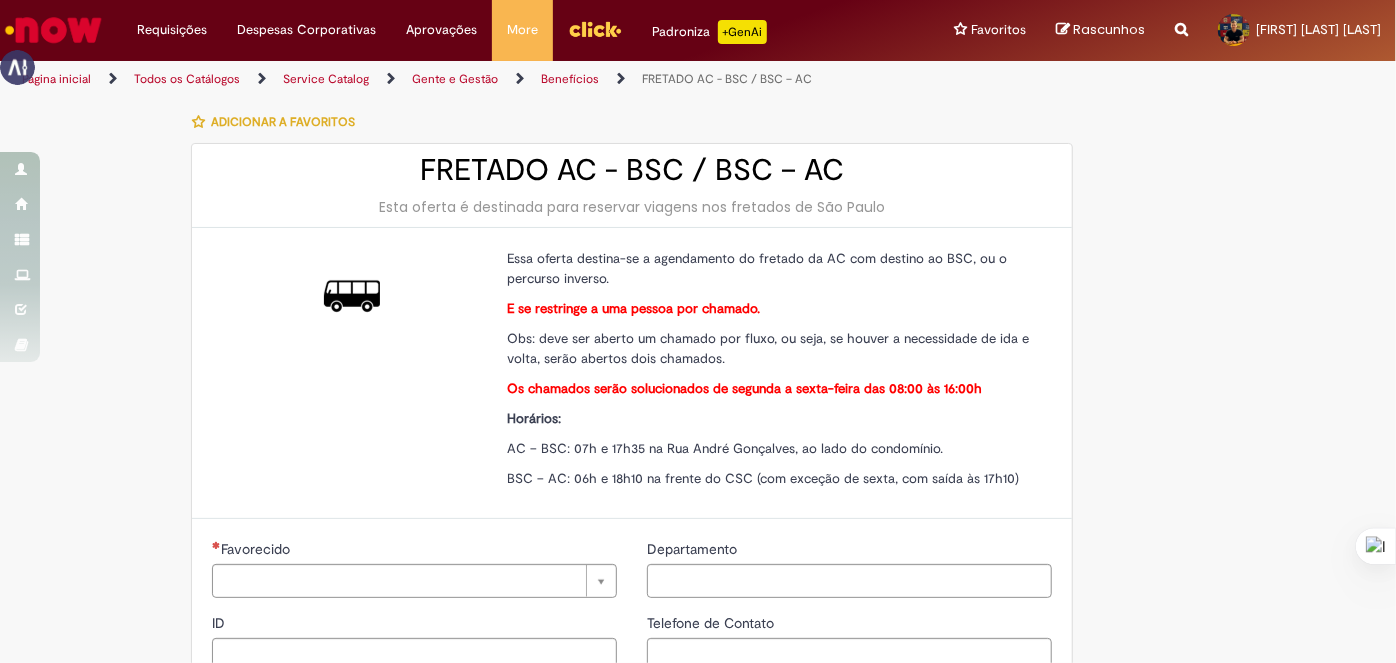 type on "**********" 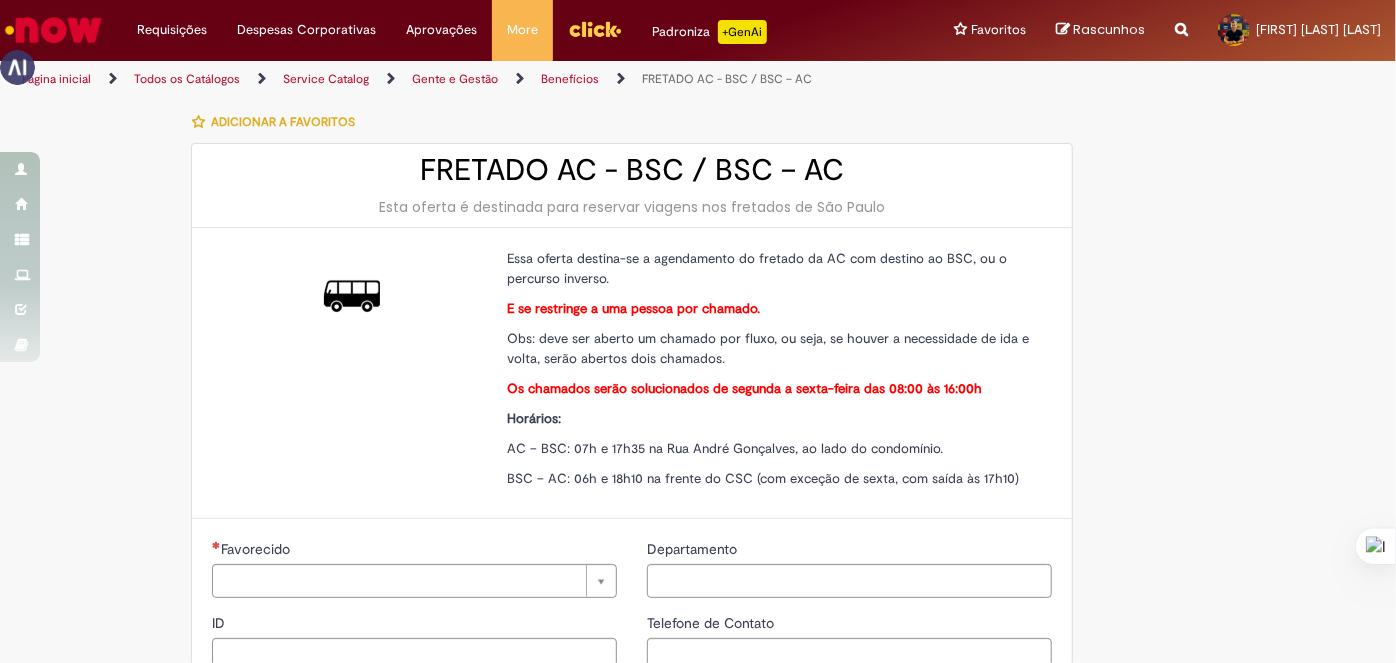 type on "**********" 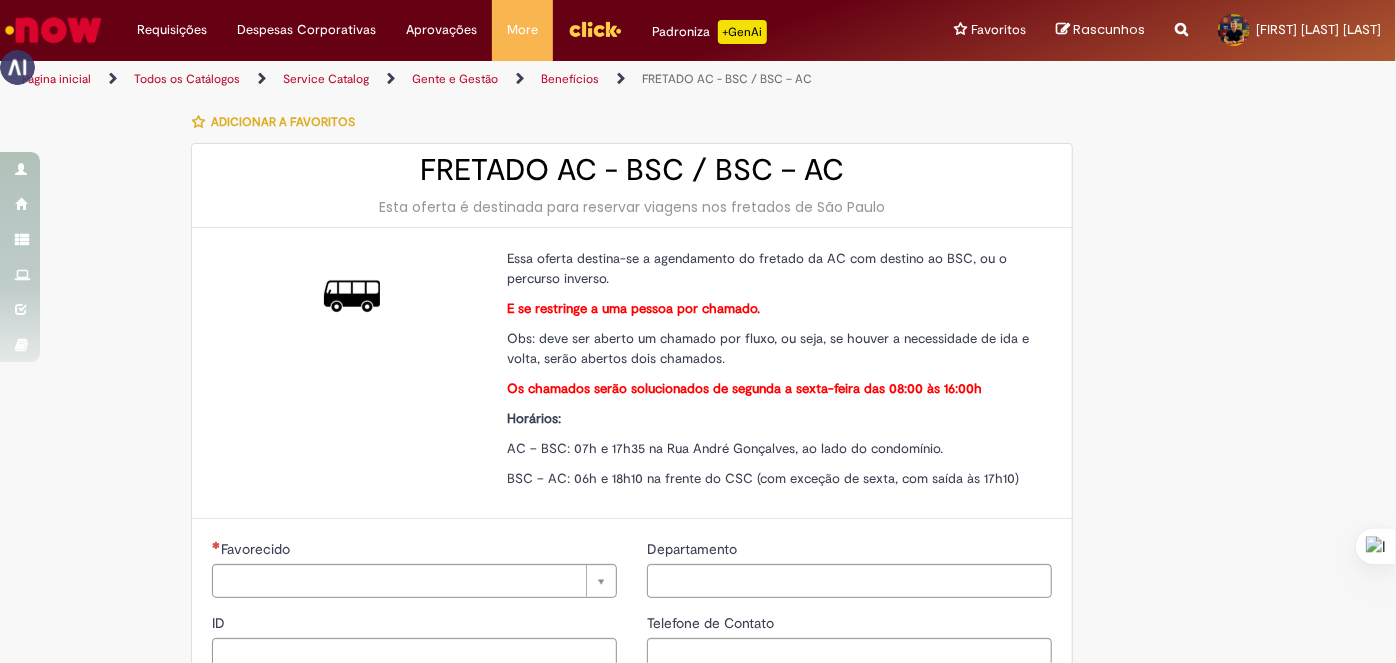 type on "**********" 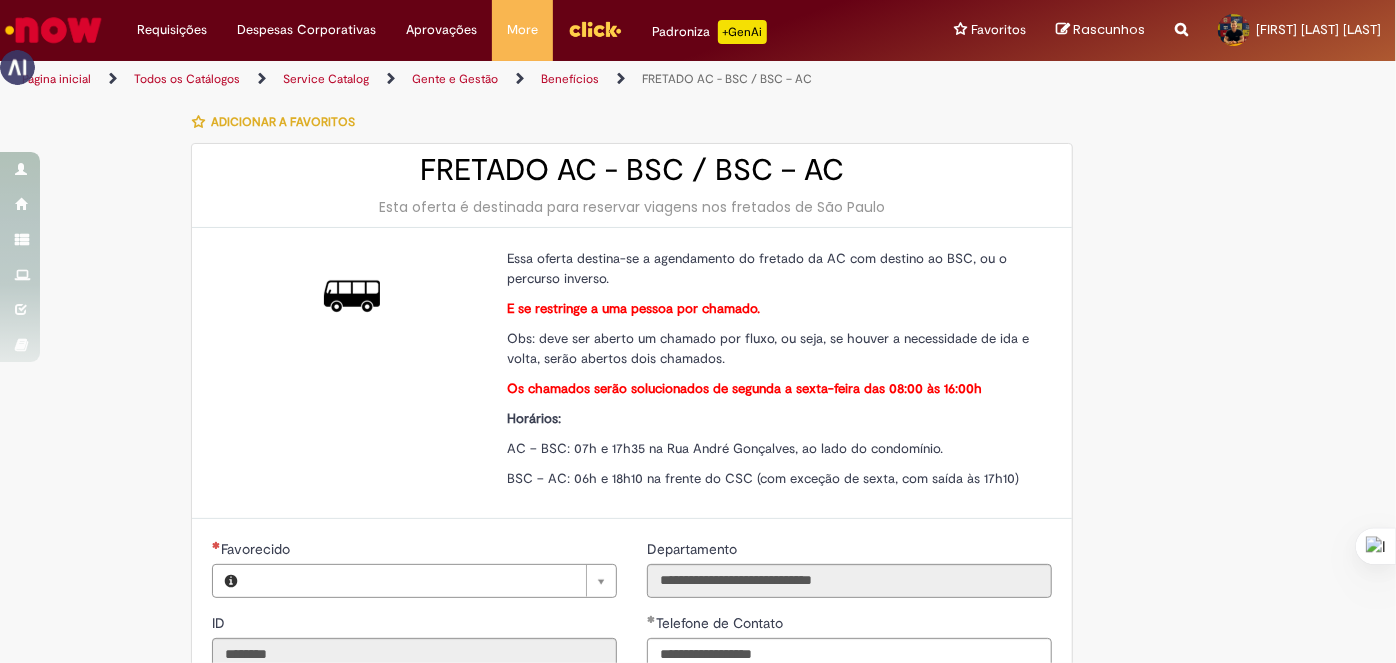 type on "**********" 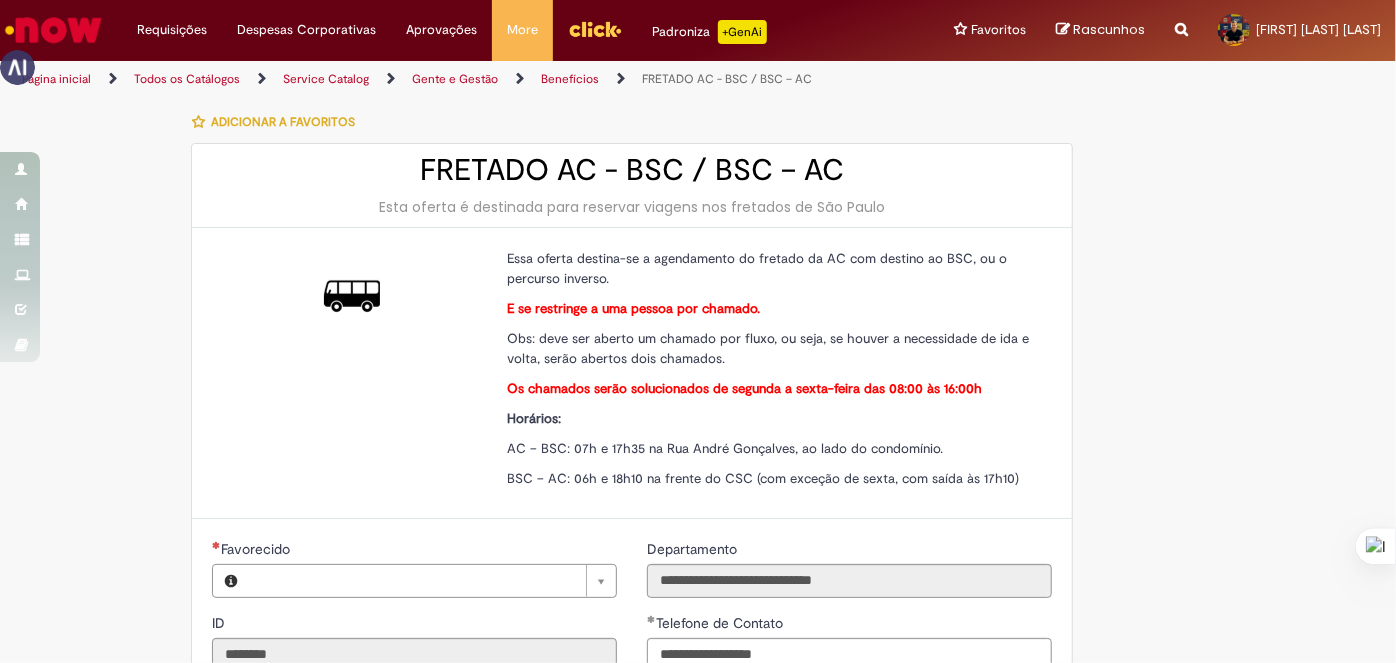 type on "**********" 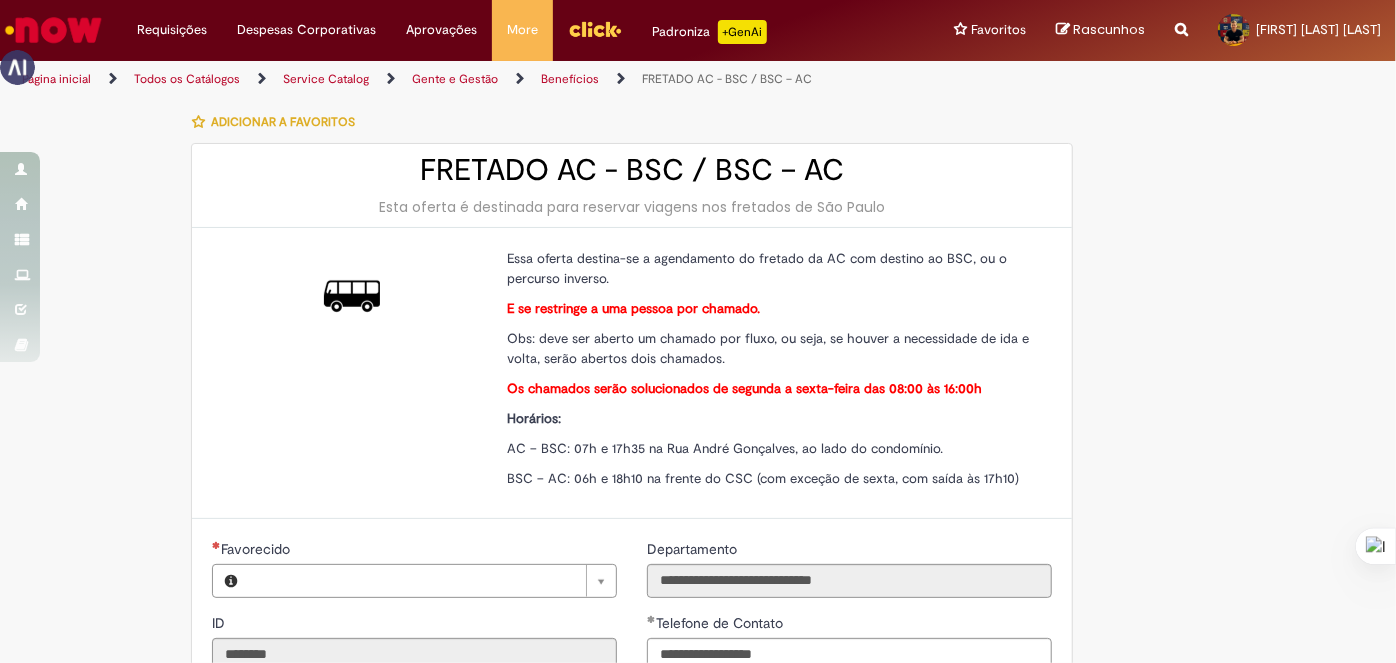 type on "**********" 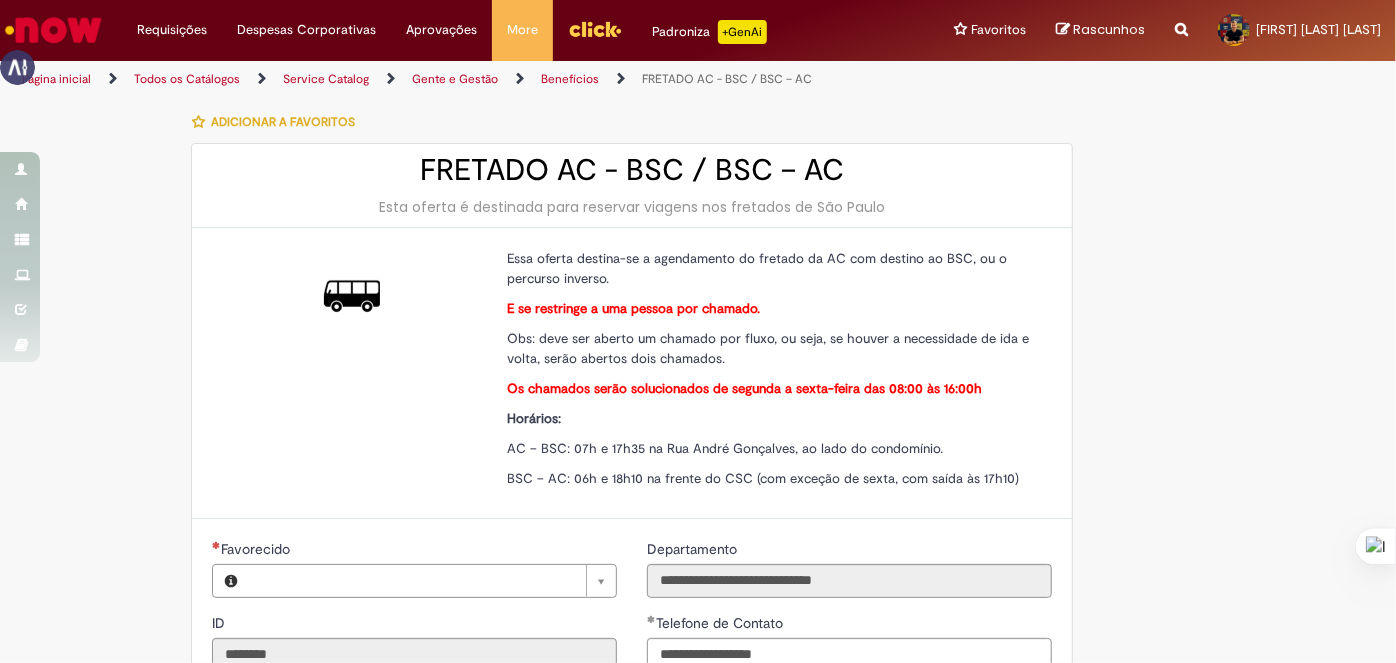 type on "**********" 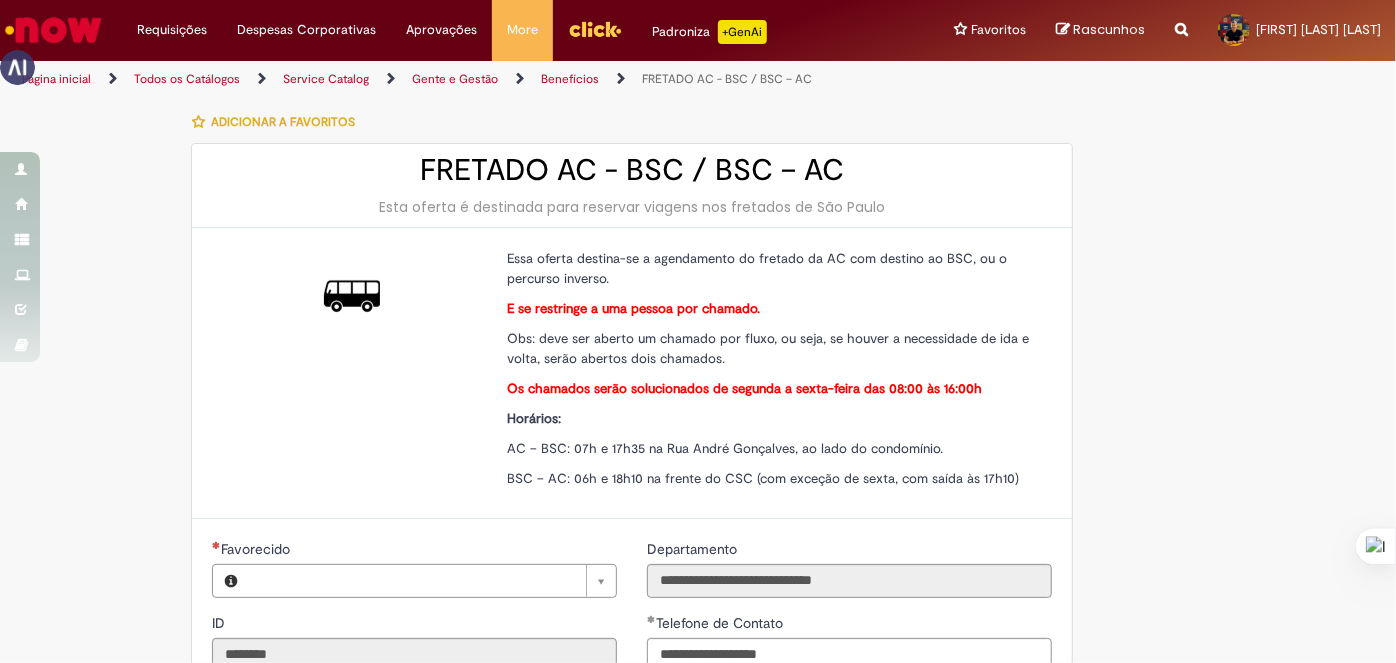 type on "**********" 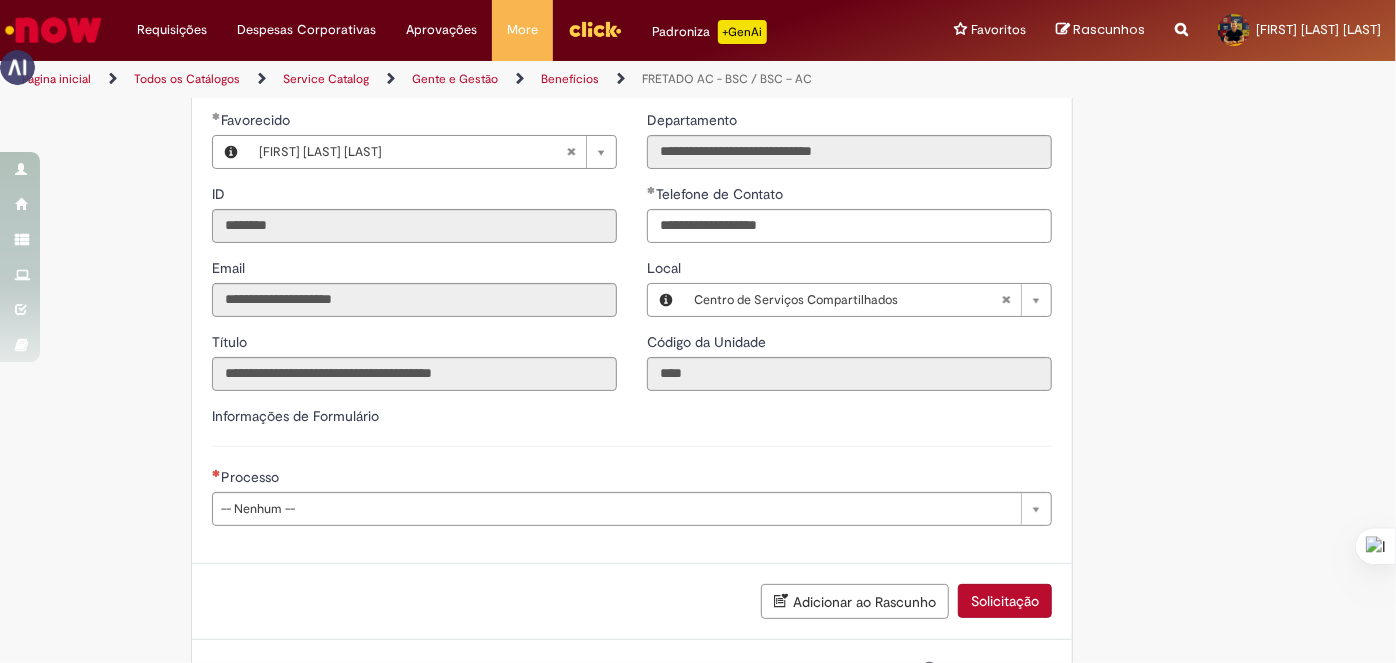 scroll, scrollTop: 450, scrollLeft: 0, axis: vertical 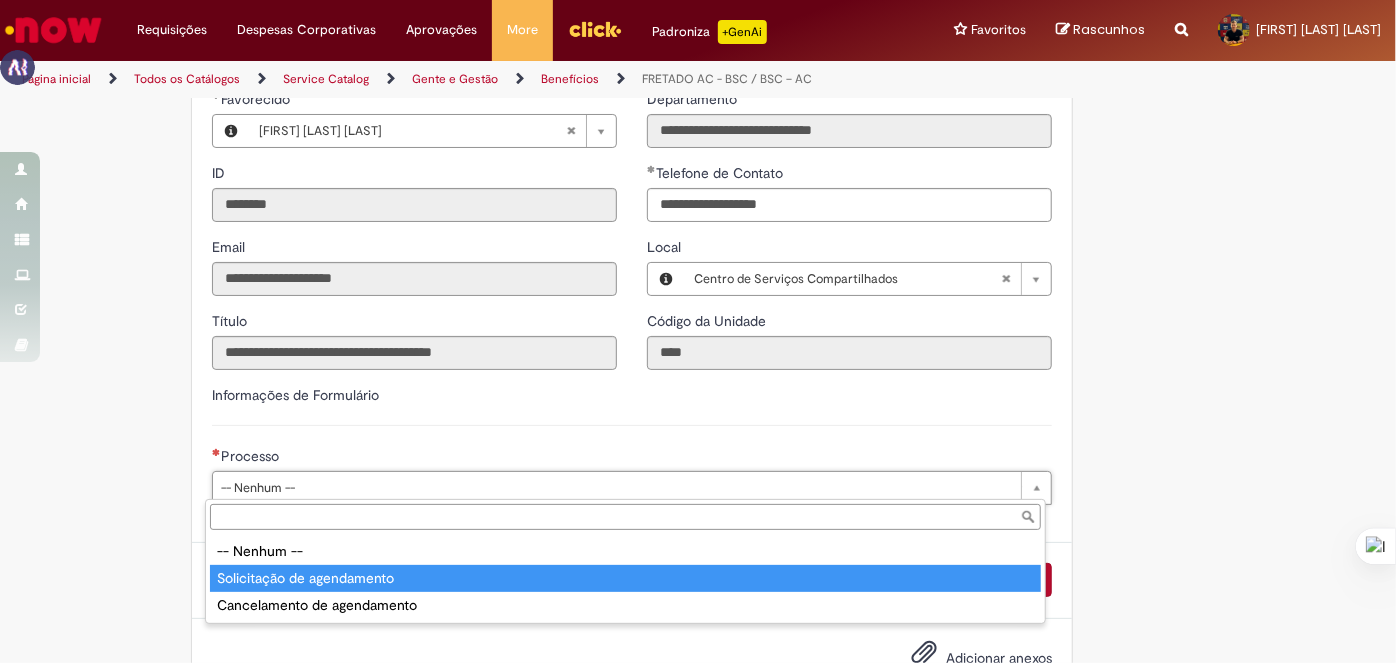type on "**********" 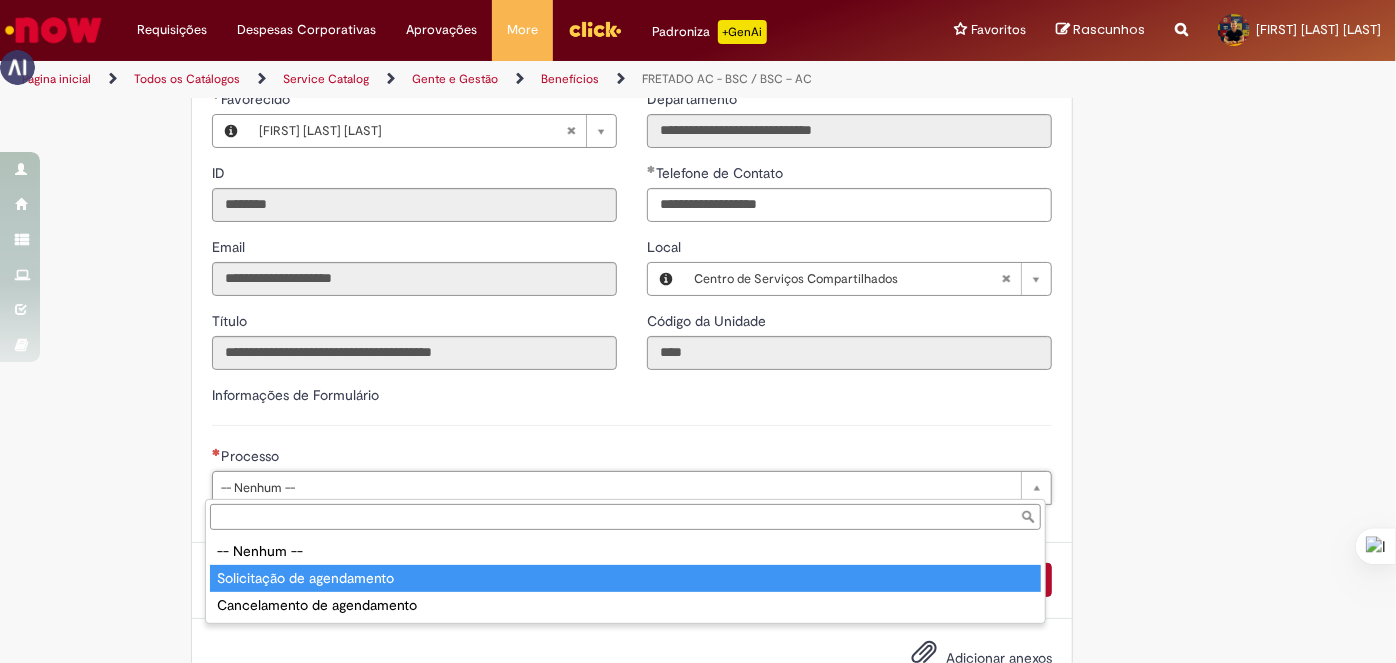select on "**********" 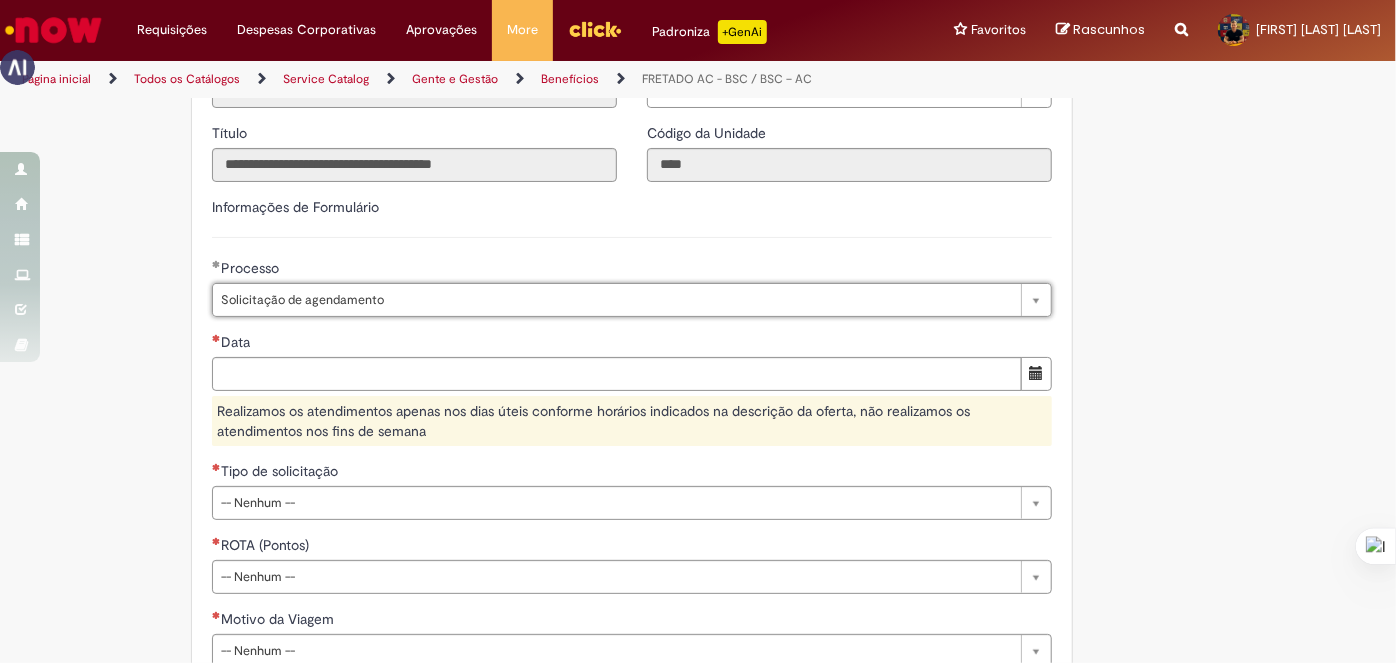 scroll, scrollTop: 639, scrollLeft: 0, axis: vertical 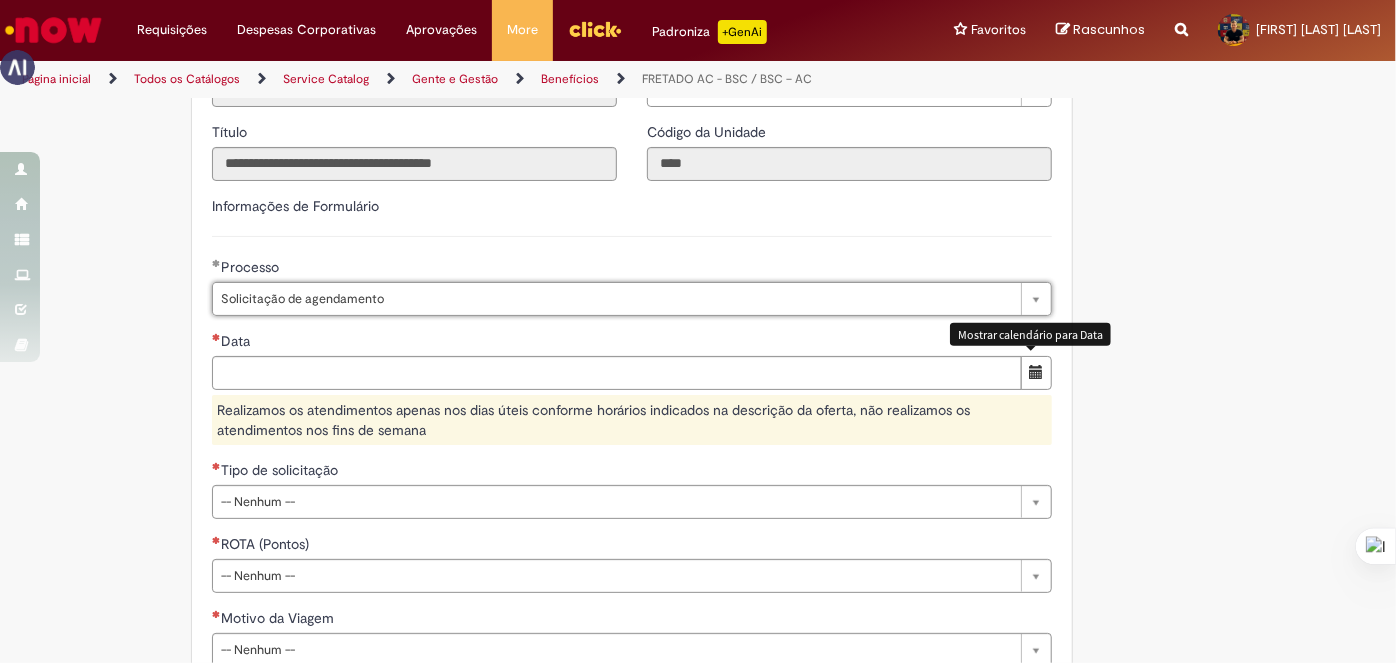 click at bounding box center (1036, 373) 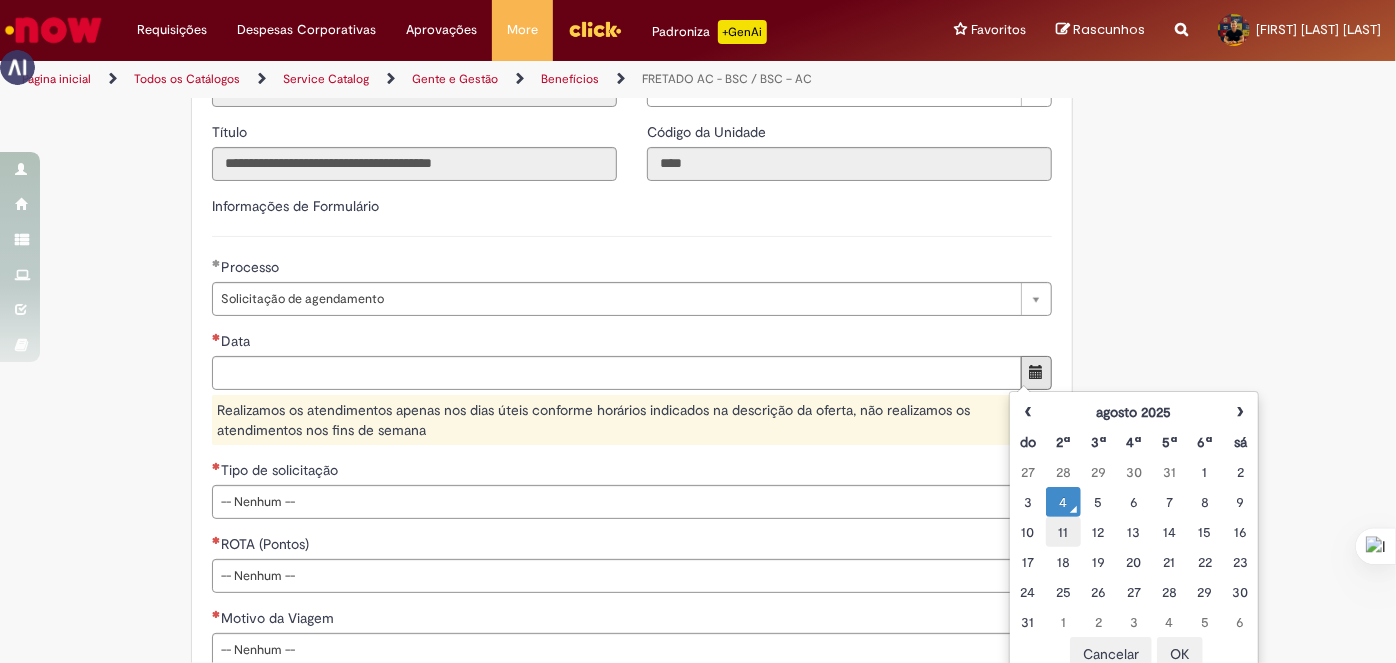 click on "11" at bounding box center (1063, 532) 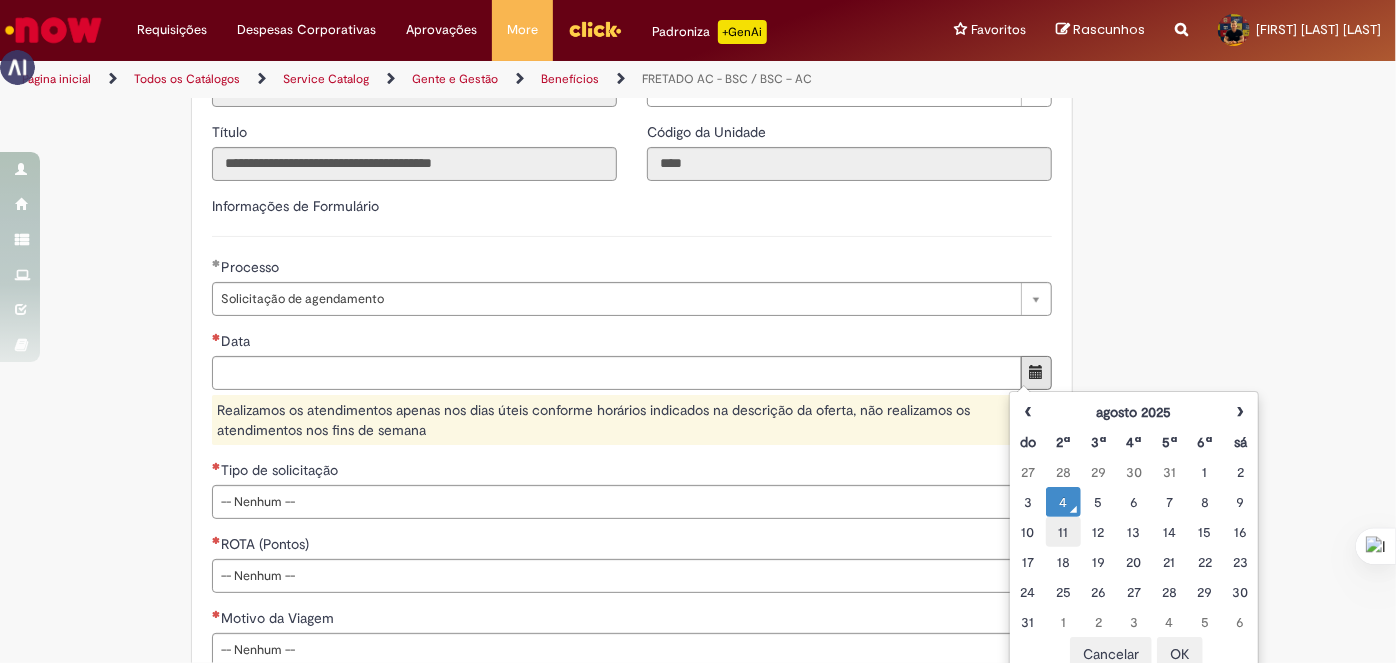 type on "**********" 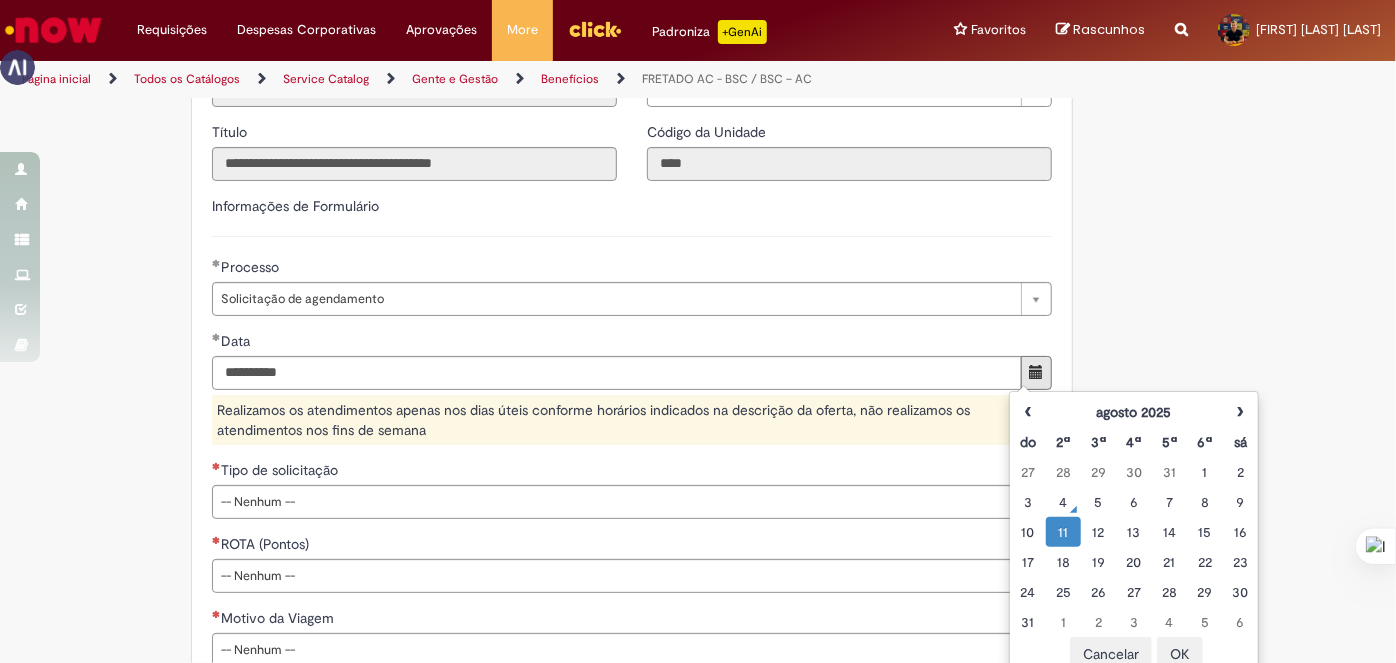 click on "**********" at bounding box center [632, 365] 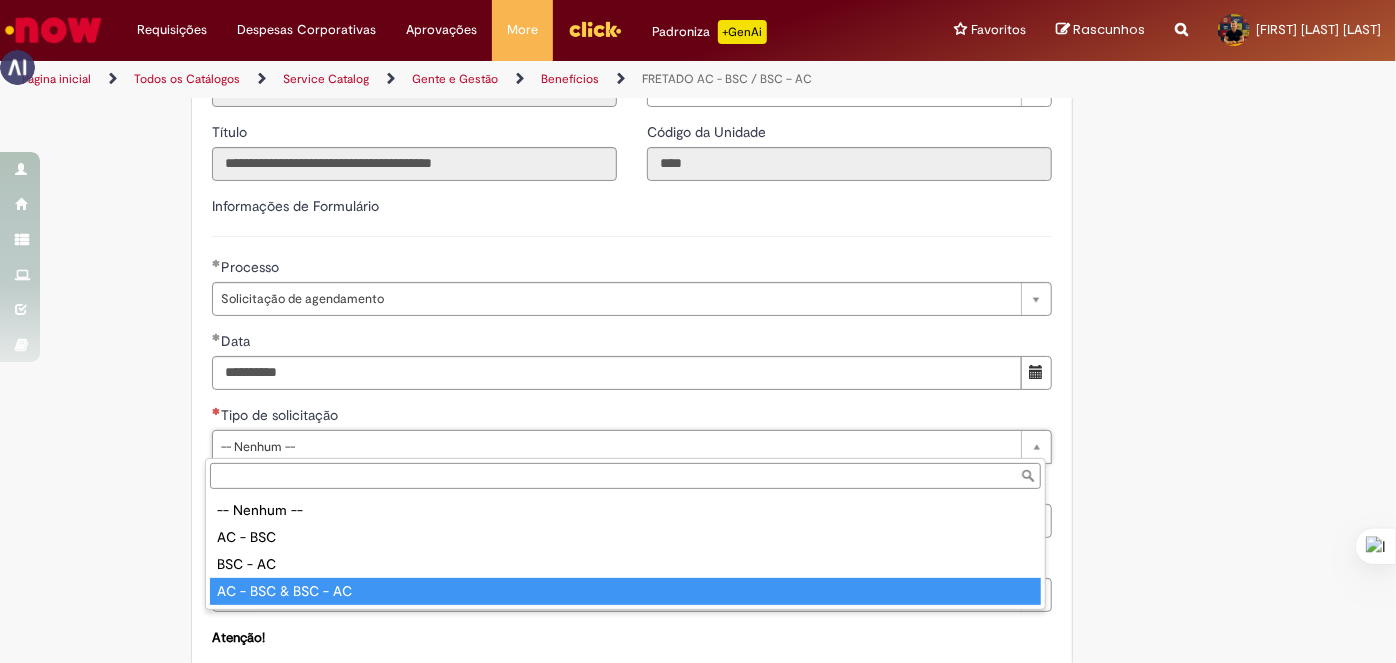 drag, startPoint x: 400, startPoint y: 571, endPoint x: 384, endPoint y: 590, distance: 24.839485 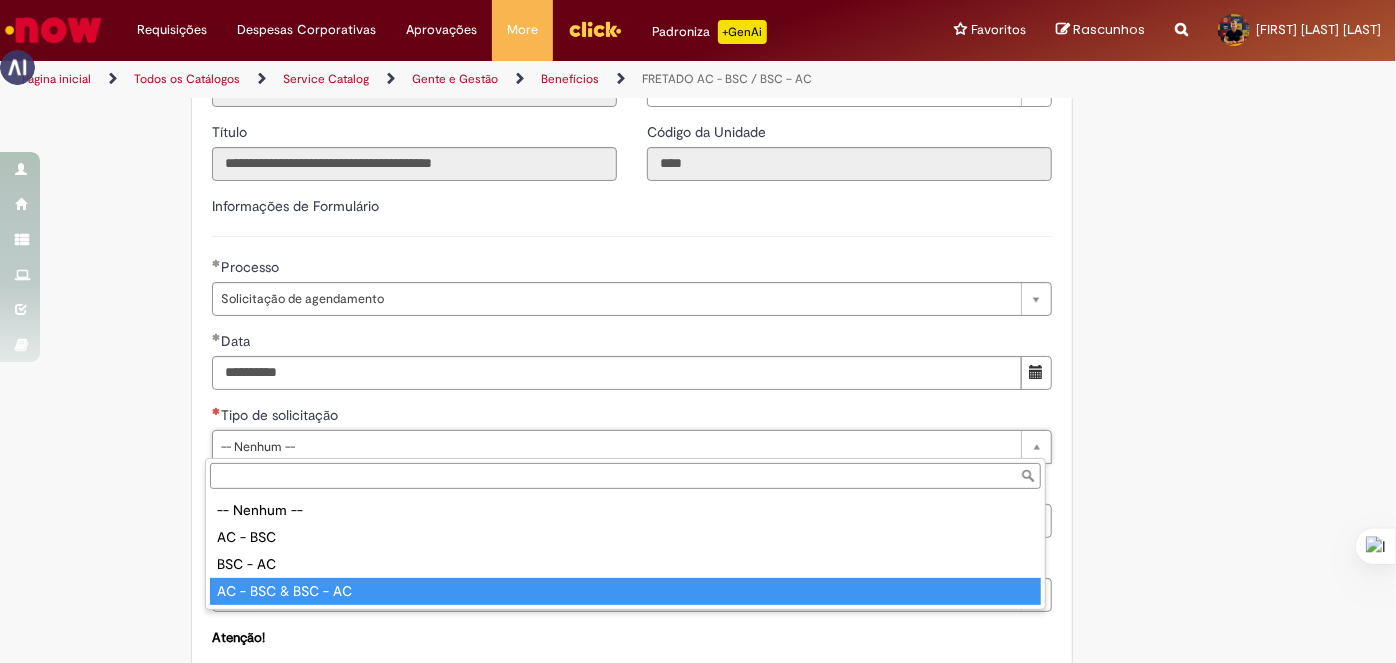 select on "**********" 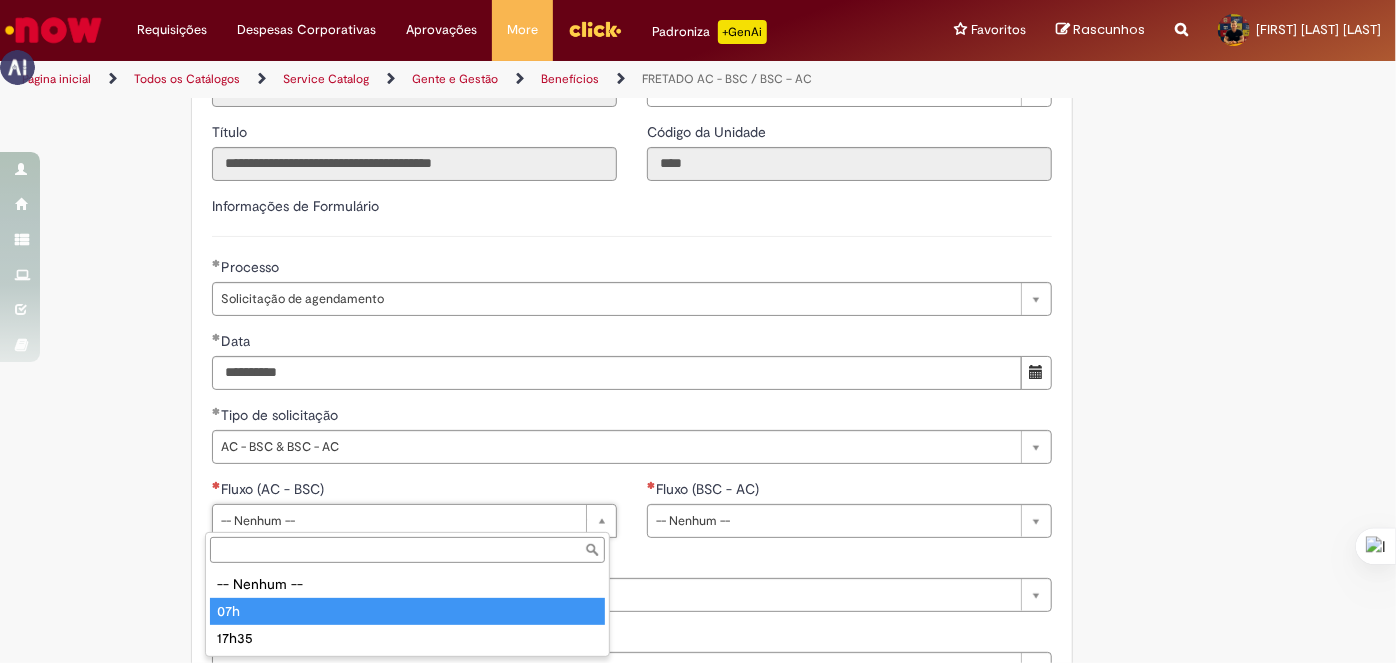 type on "***" 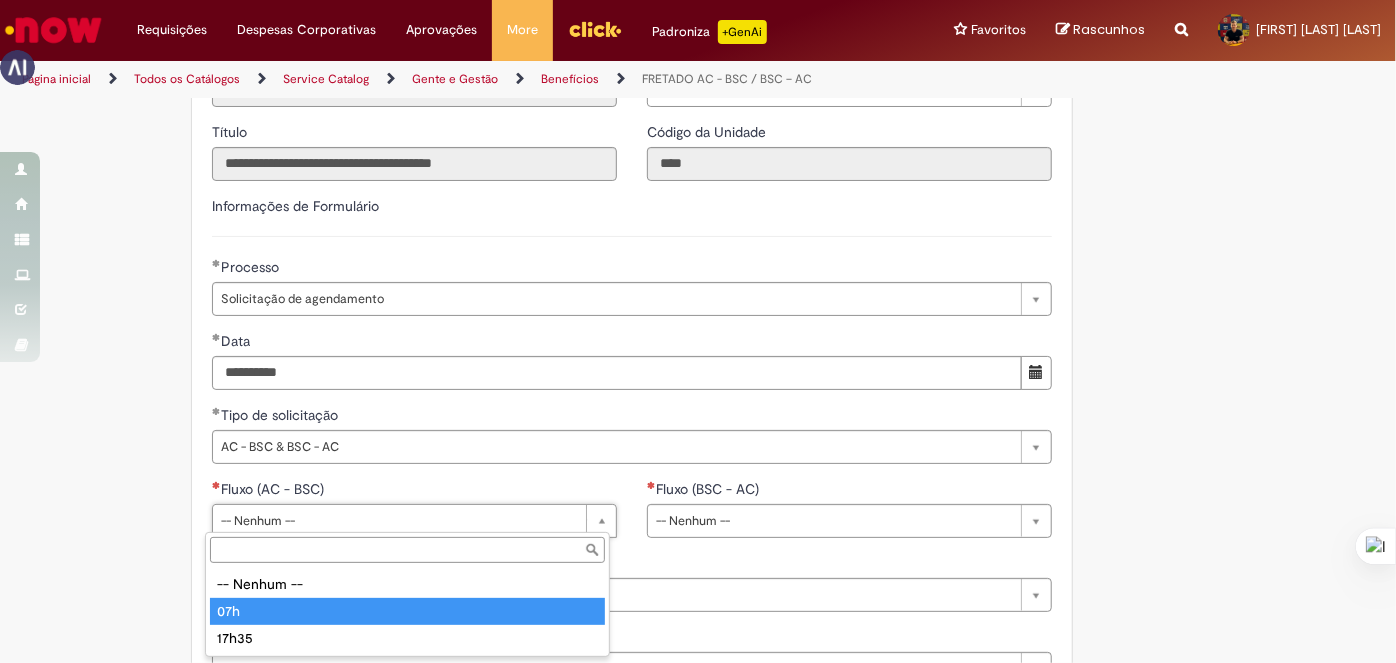 select on "**********" 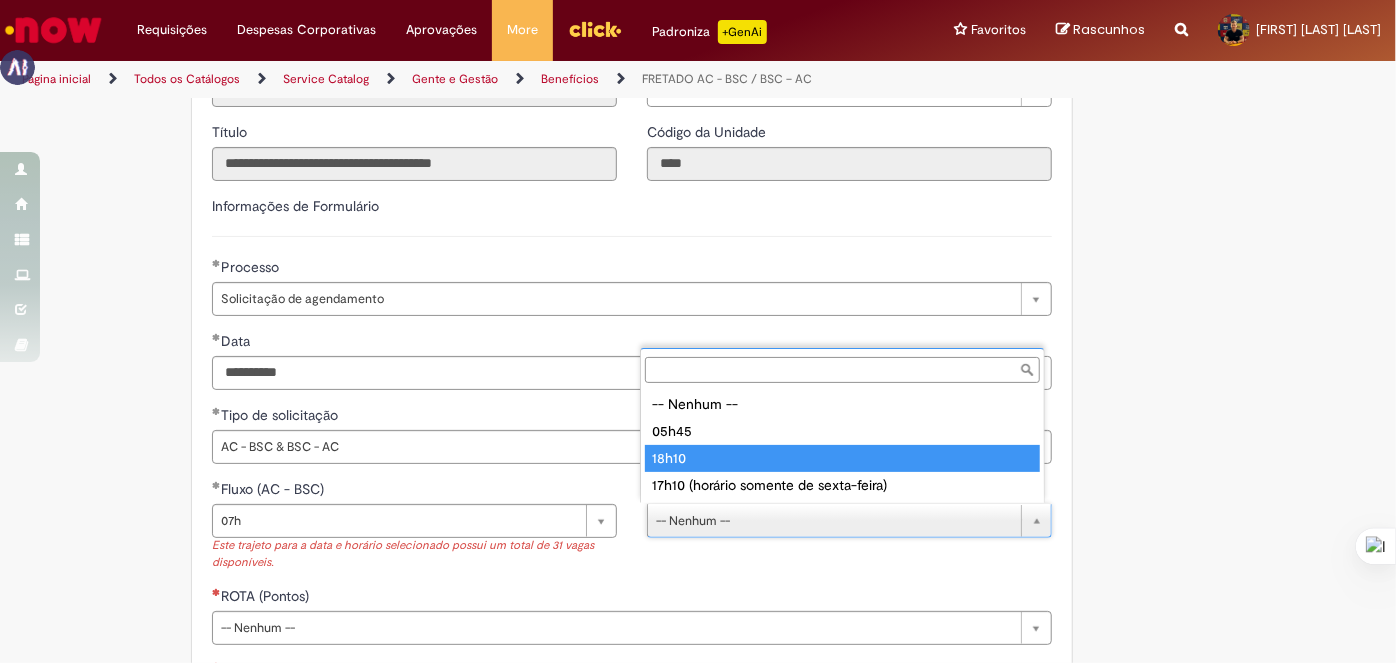 type on "*****" 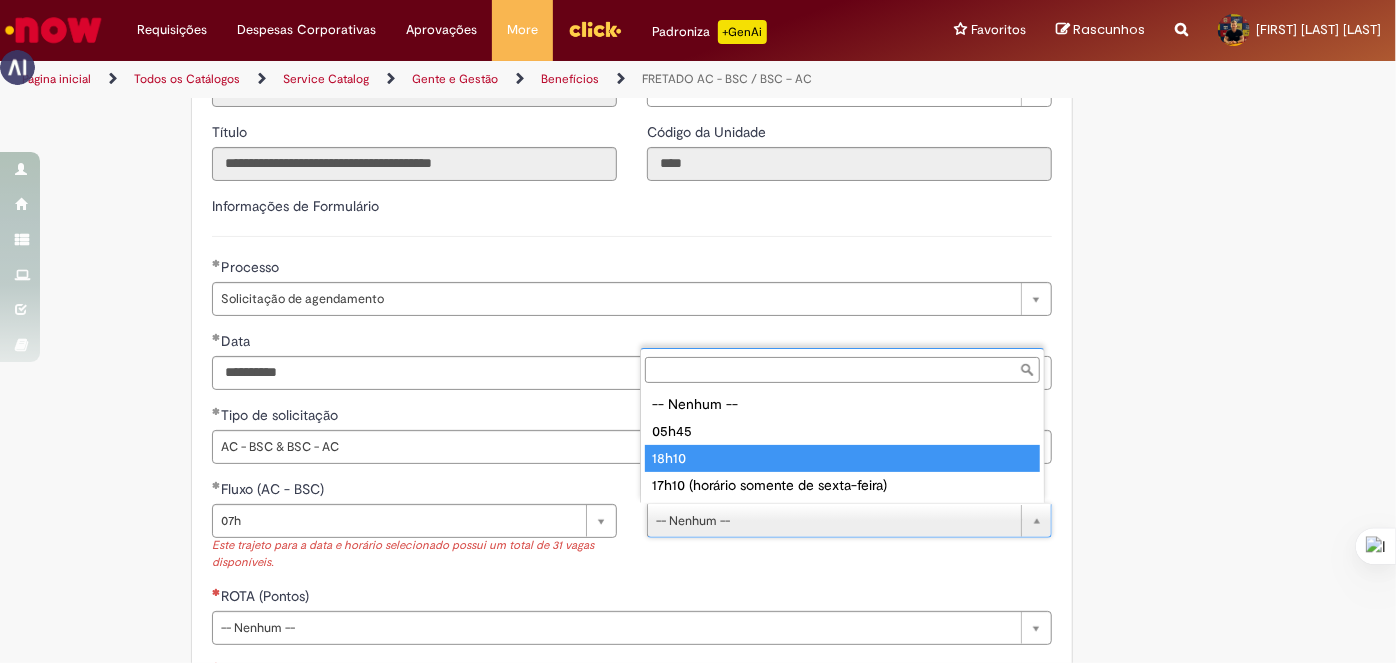 select on "**********" 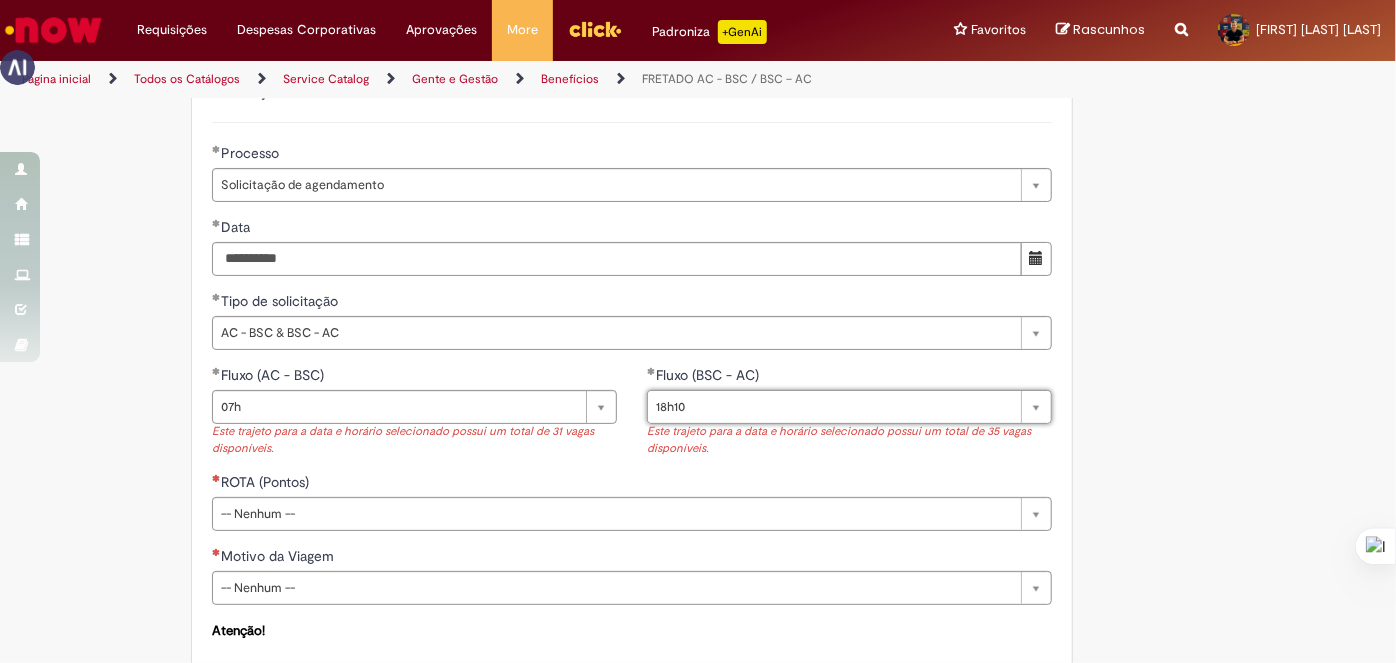 scroll, scrollTop: 754, scrollLeft: 0, axis: vertical 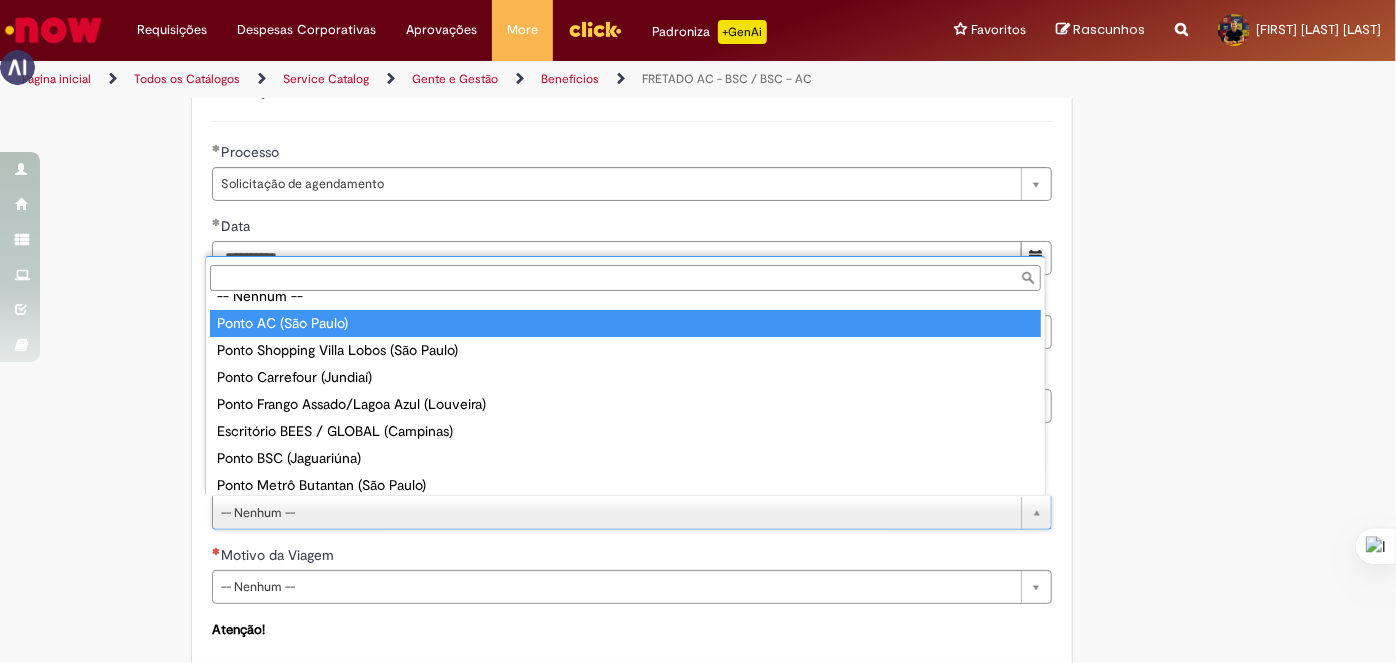 type on "**********" 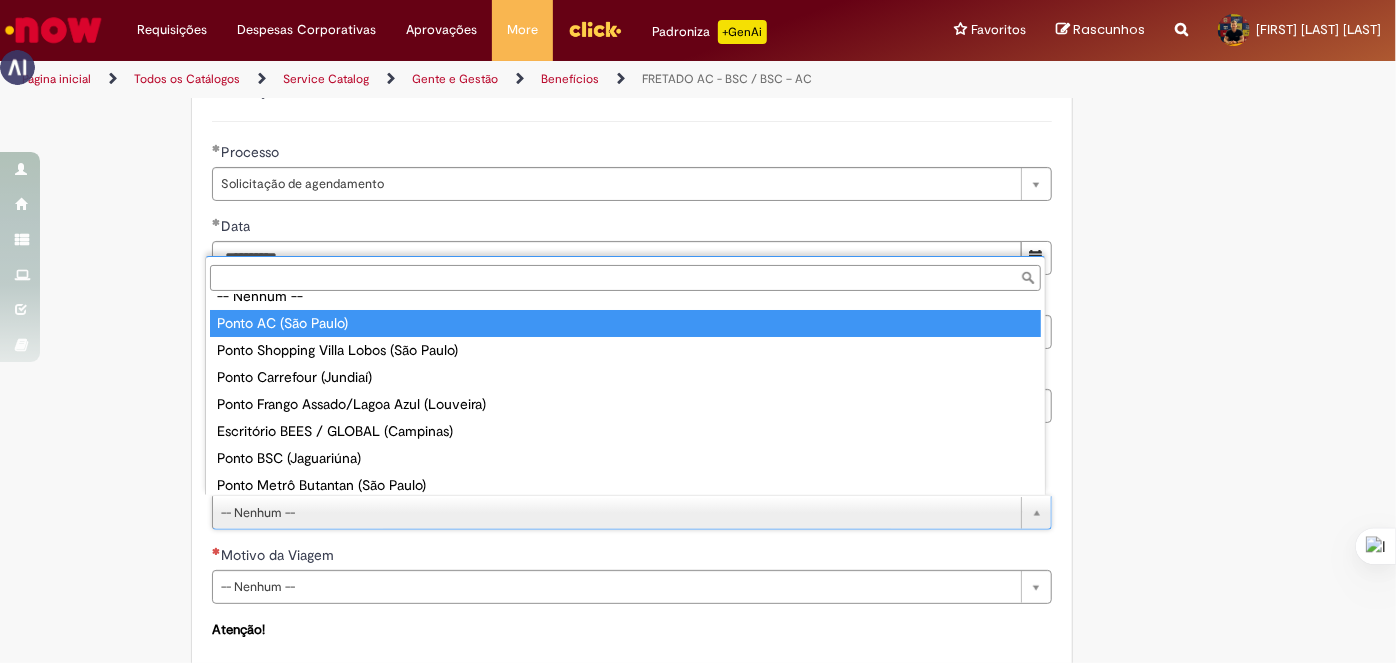 select on "*****" 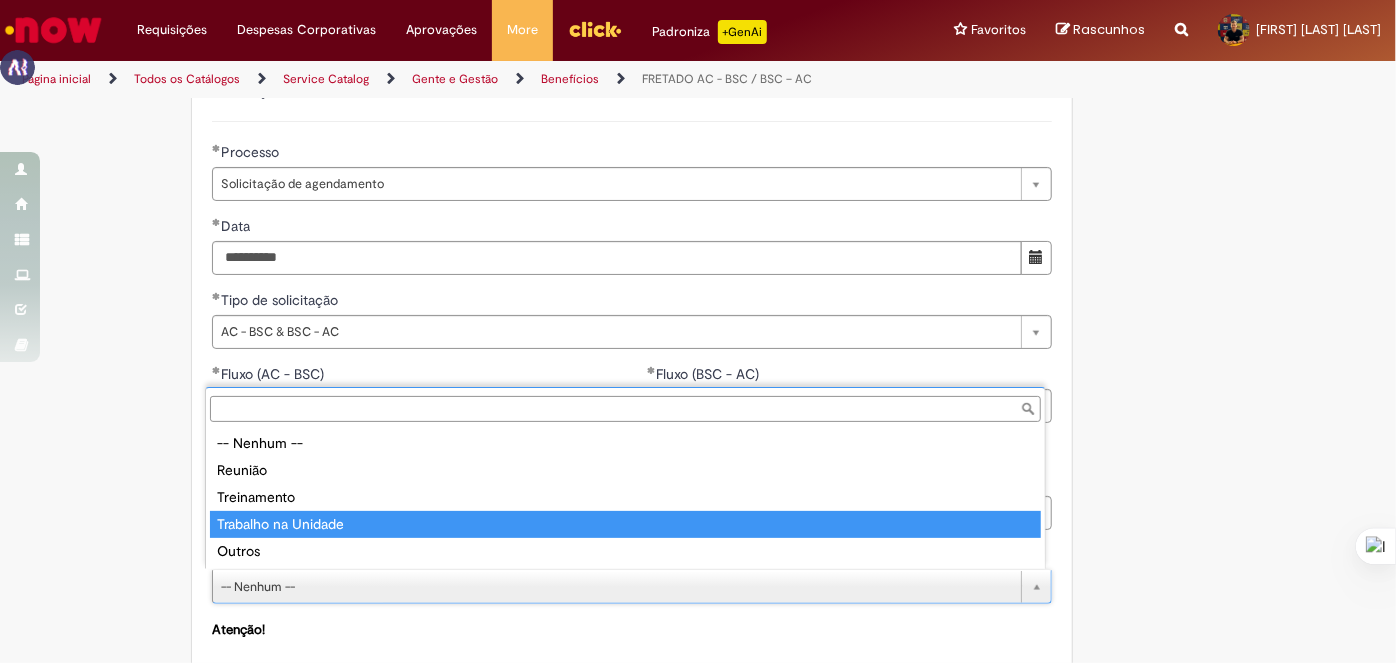 type on "**********" 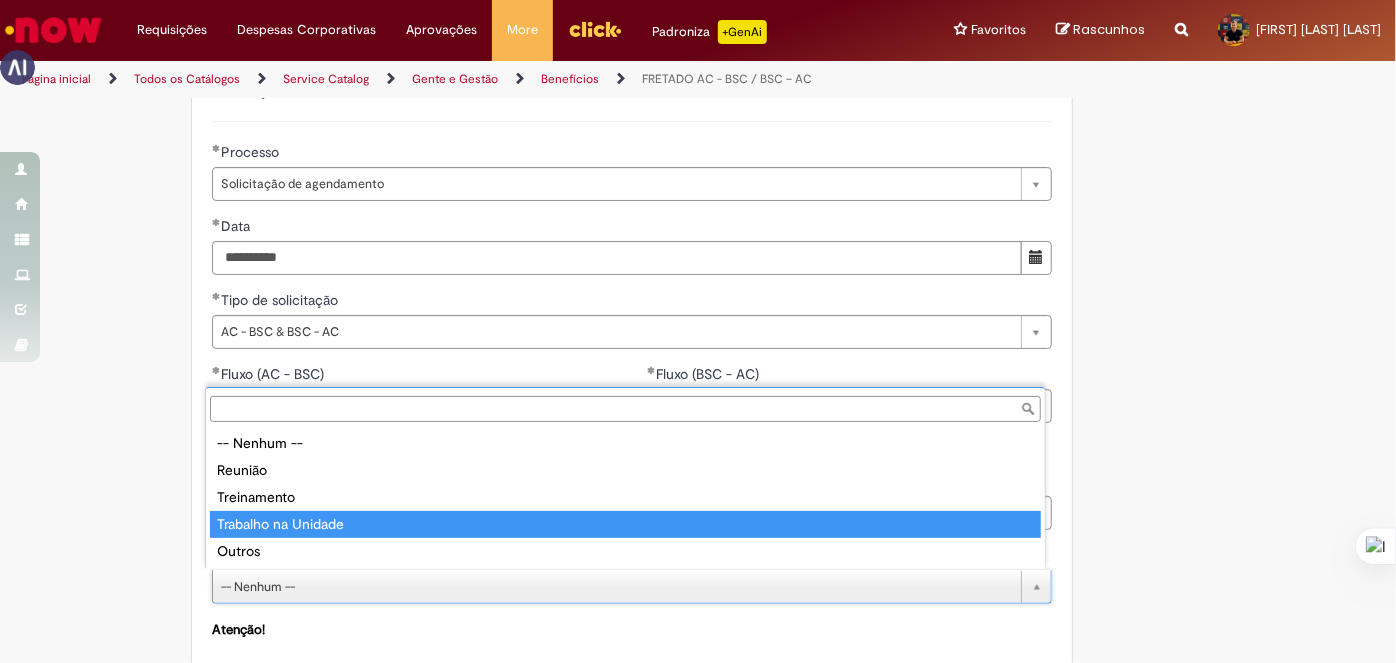 select on "**********" 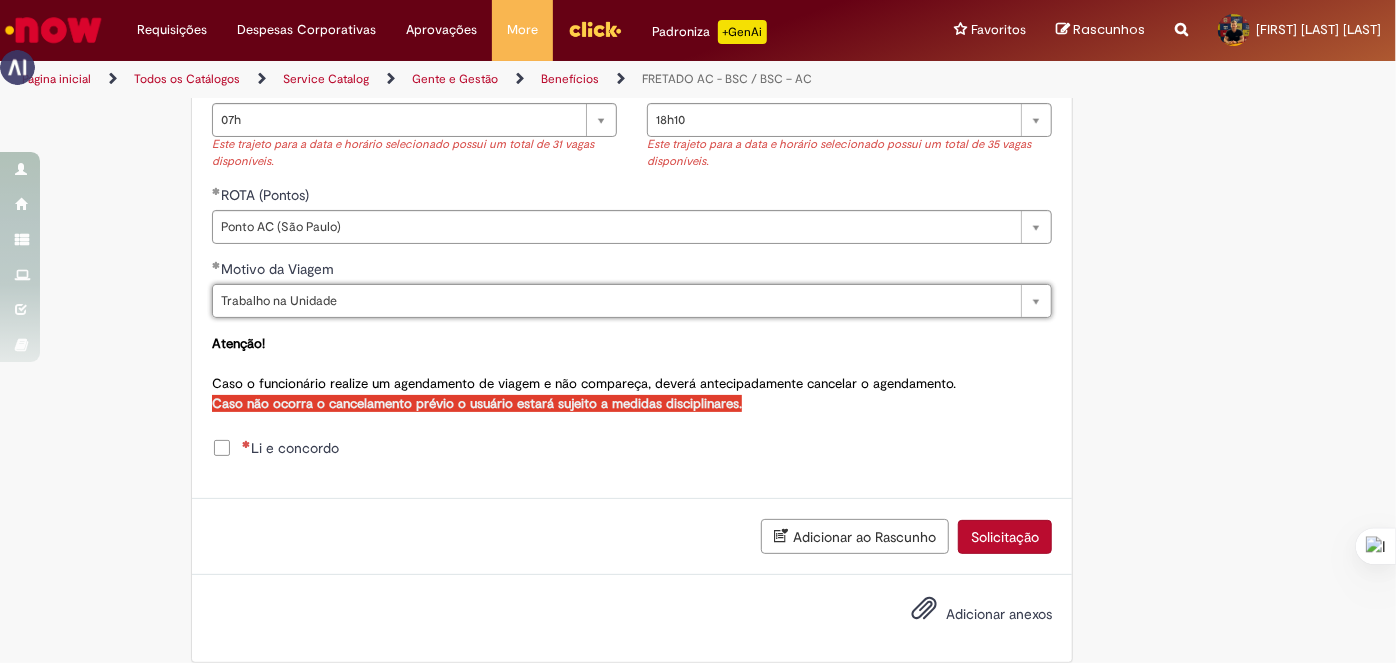scroll, scrollTop: 1046, scrollLeft: 0, axis: vertical 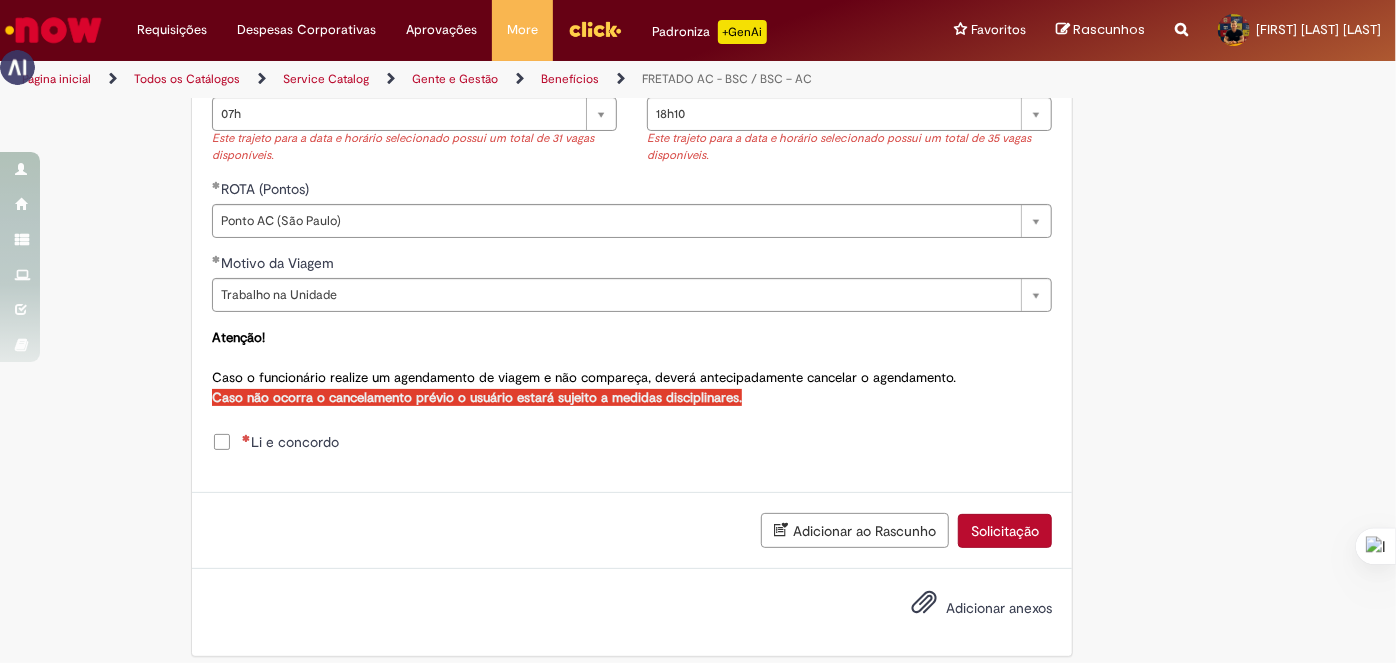 click on "Atenção! Caso o funcionário realize um agendamento de viagem e não compareça, deverá antecipadamente cancelar o agendamento.  Caso não ocorra o cancelamento prévio o usuário estará sujeito a medidas disciplinares." at bounding box center [632, 372] 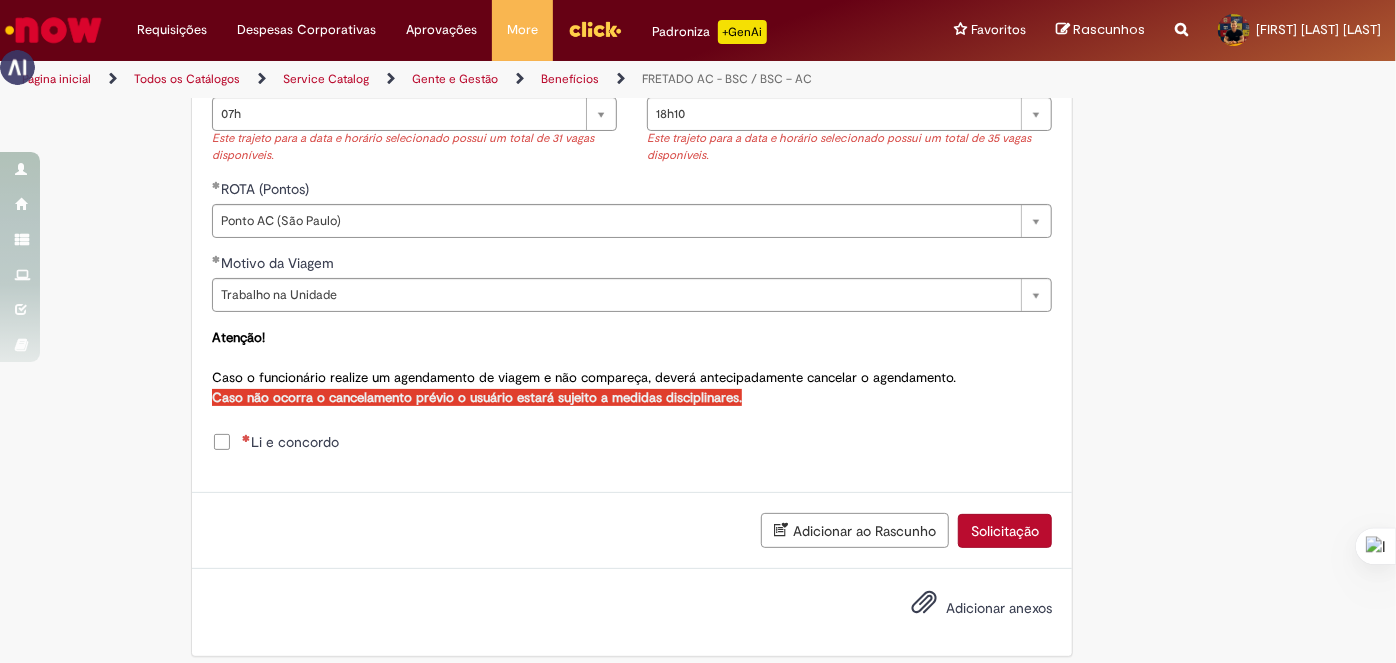 click on "Li e concordo" at bounding box center (290, 442) 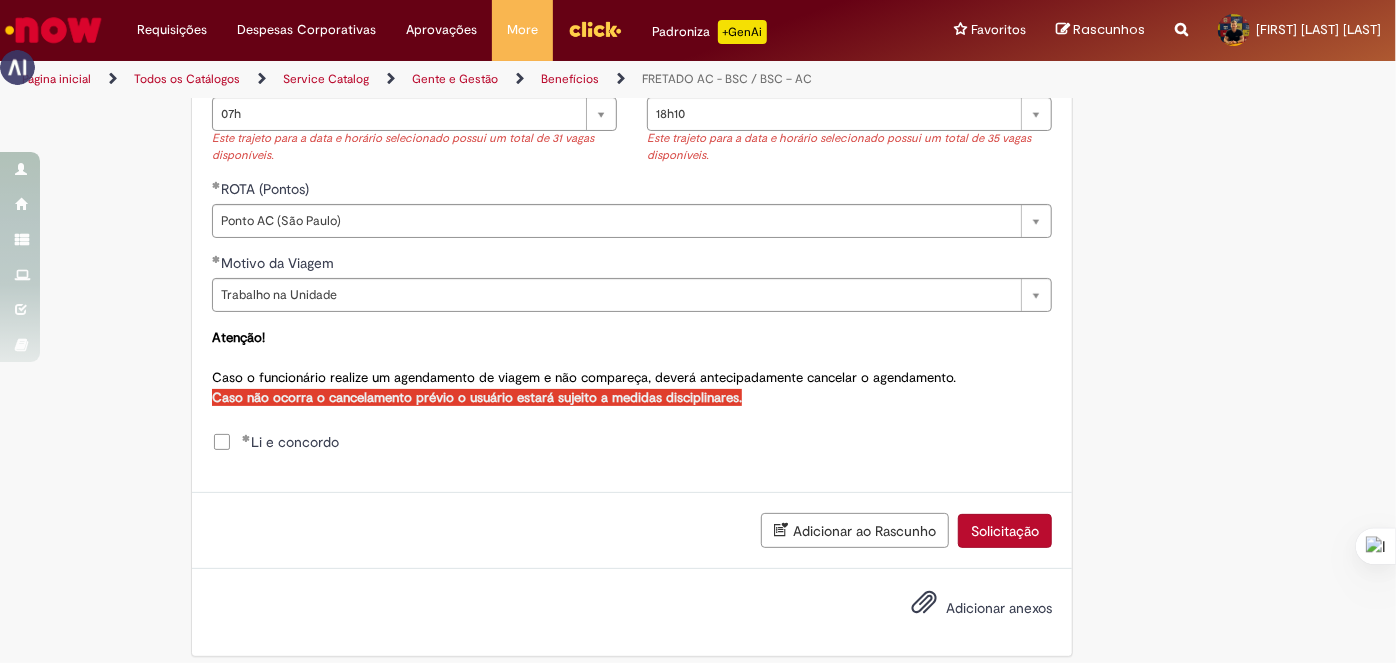 click on "Solicitação" at bounding box center (1005, 531) 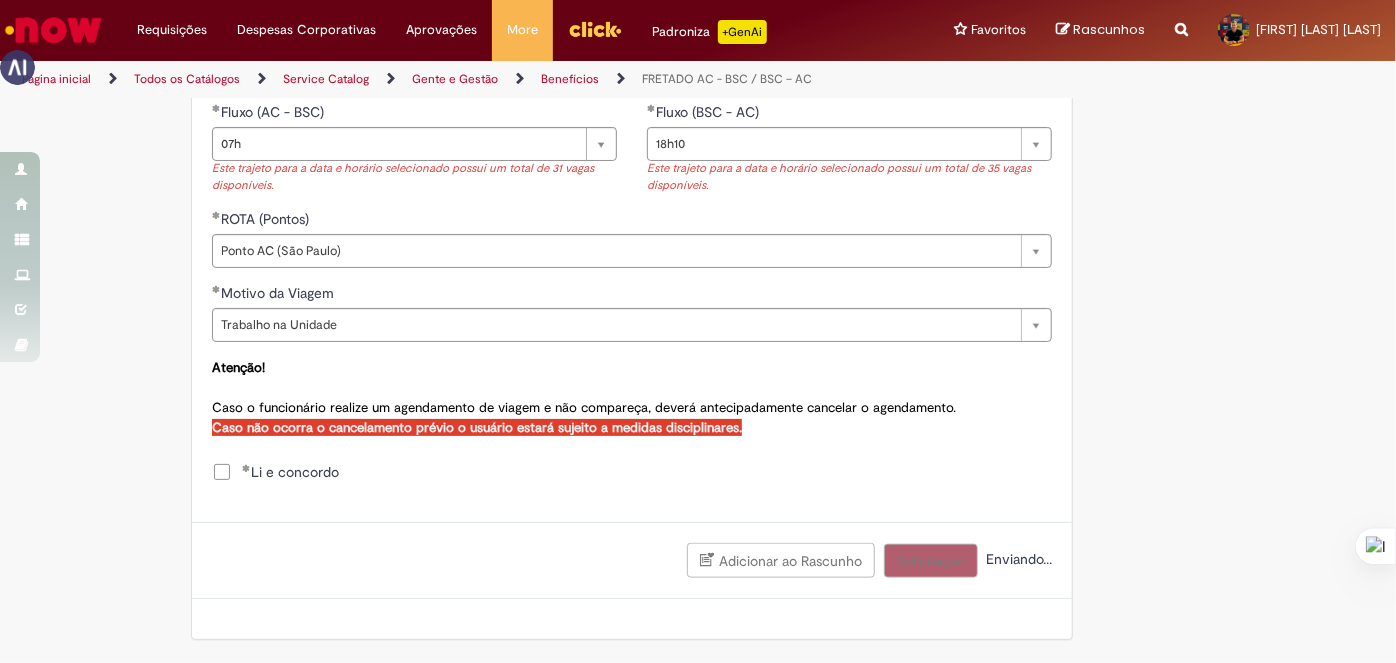 scroll, scrollTop: 1011, scrollLeft: 0, axis: vertical 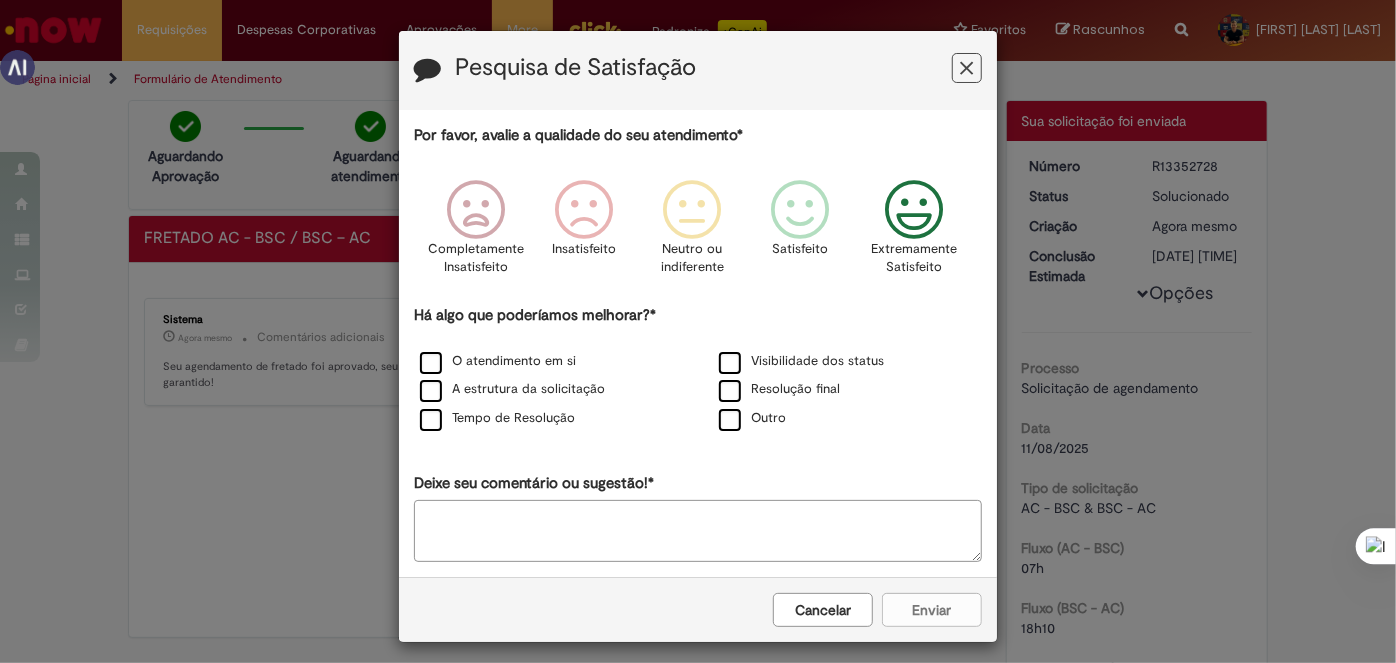 click on "Extremamente Satisfeito" at bounding box center (914, 258) 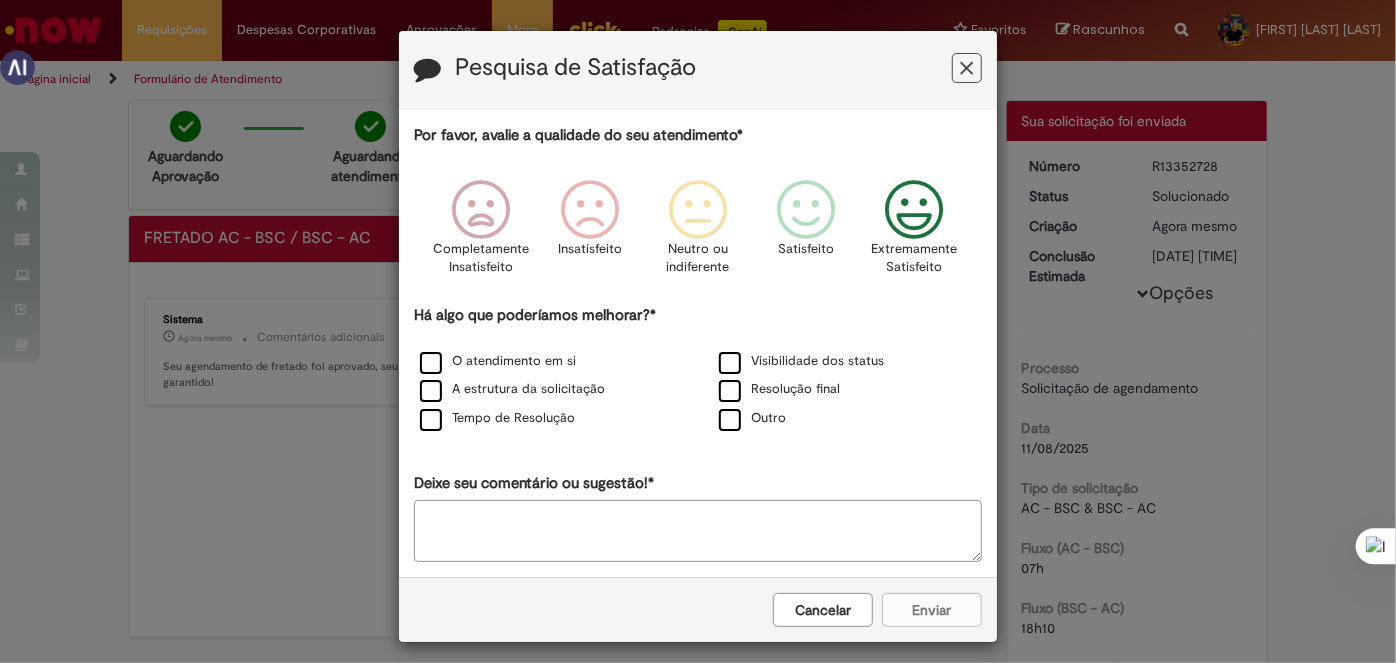 click on "A estrutura da solicitação" at bounding box center [548, 390] 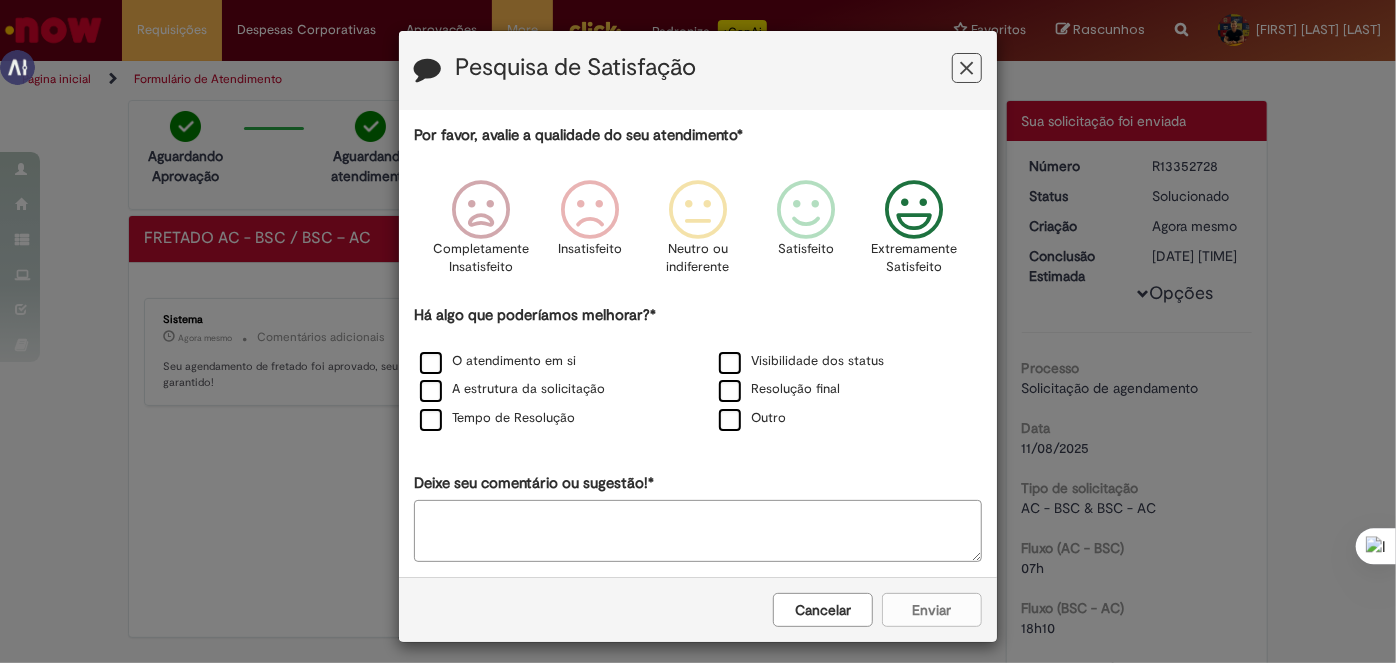 click on "O atendimento em si" at bounding box center [548, 362] 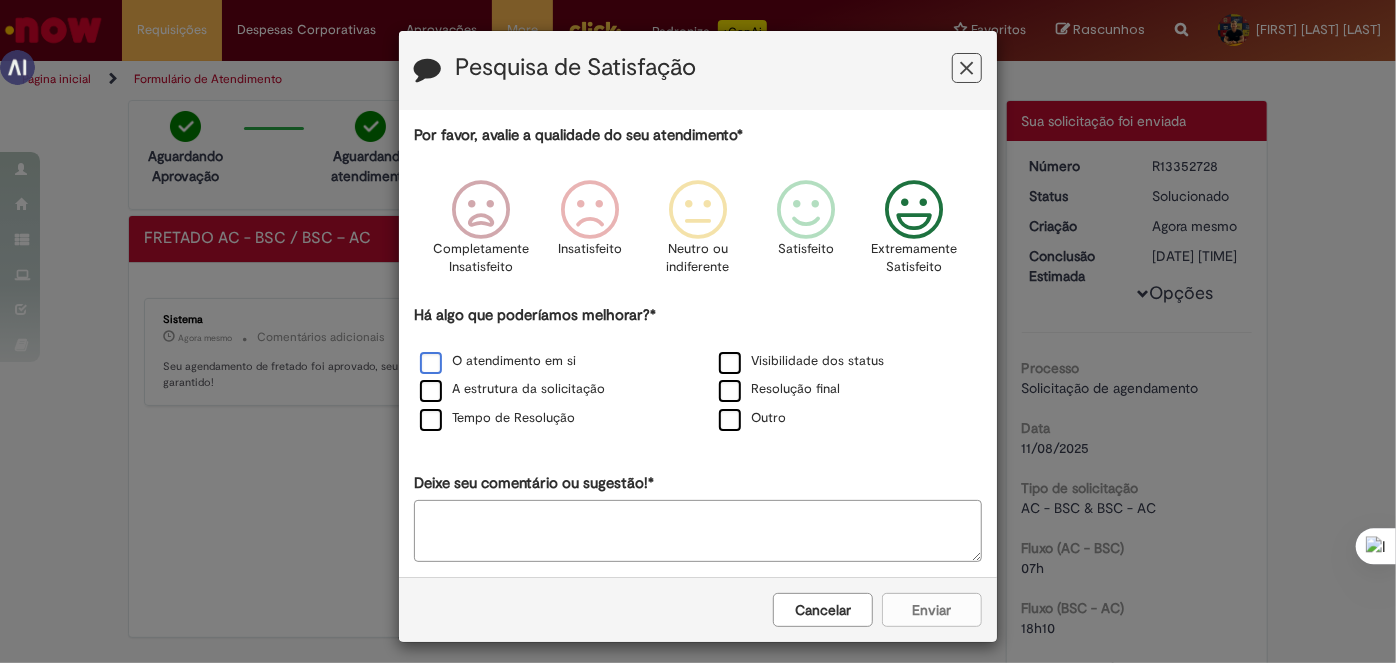 click on "O atendimento em si" at bounding box center [498, 361] 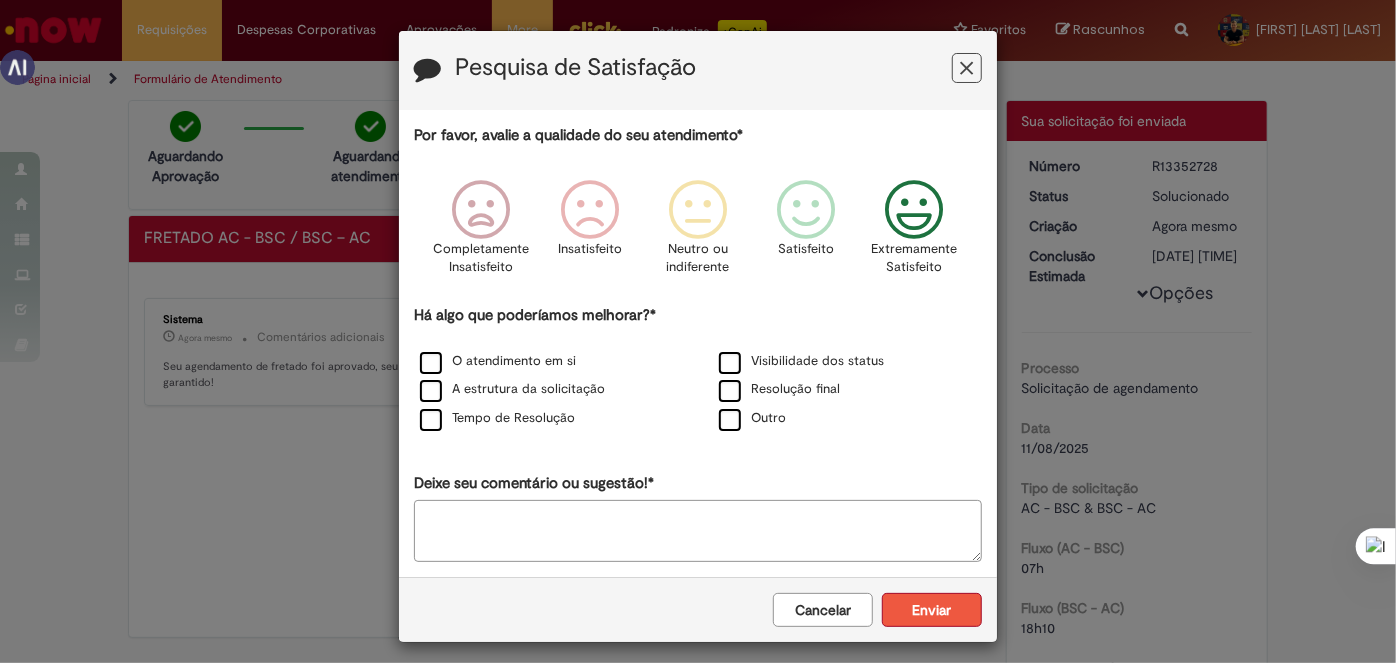 click on "Enviar" at bounding box center [932, 610] 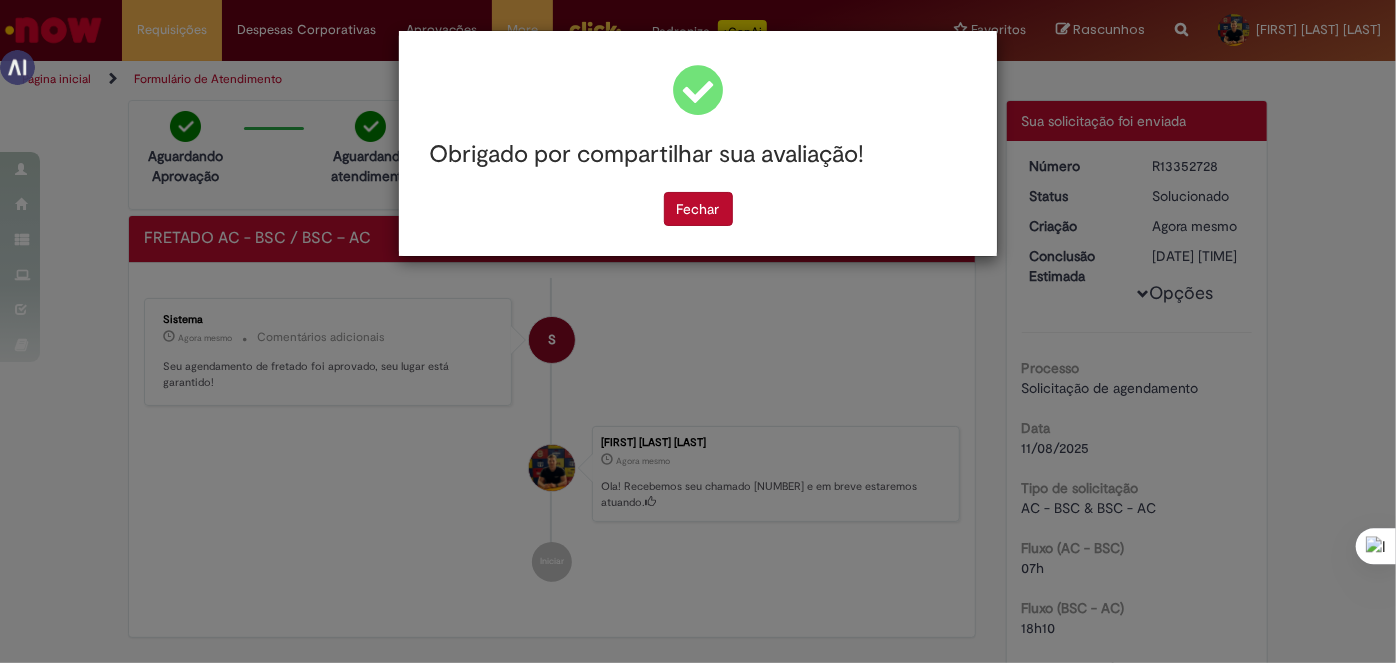 click on "Obrigado por compartilhar sua avaliação!" at bounding box center [698, 155] 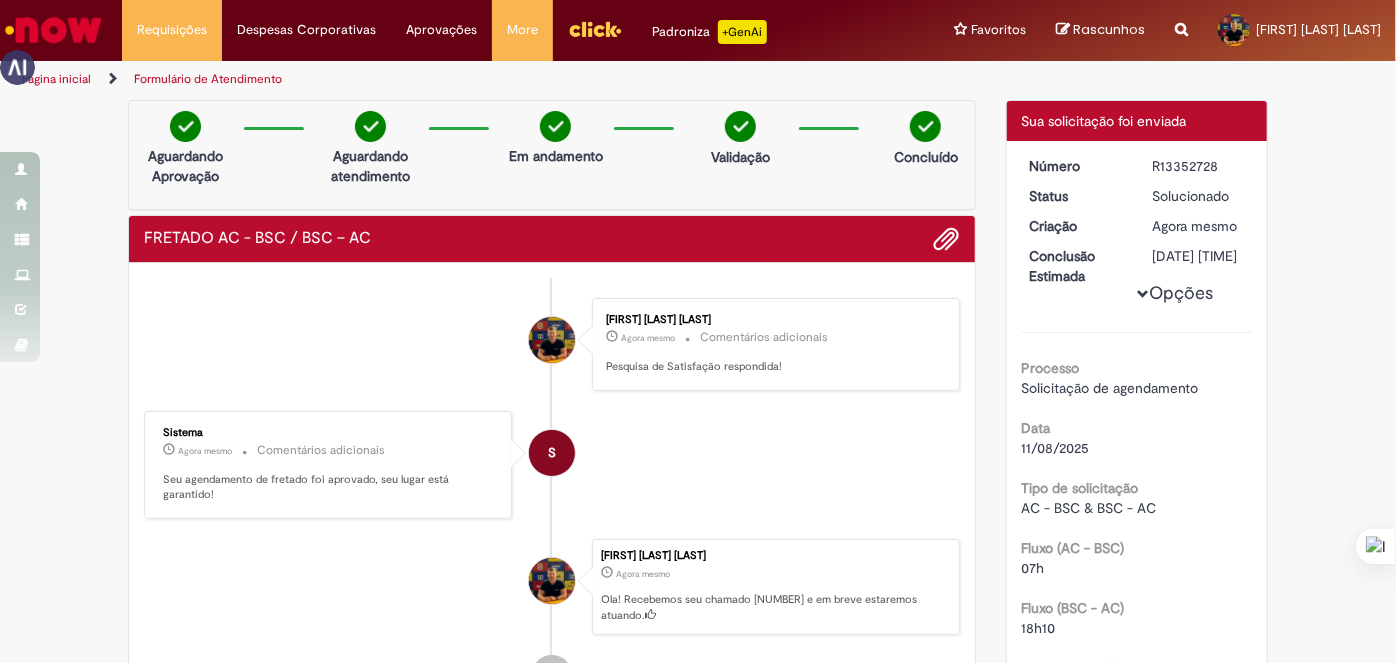 click on "Obrigado por compartilhar sua avaliação!
Fechar" at bounding box center [698, 331] 